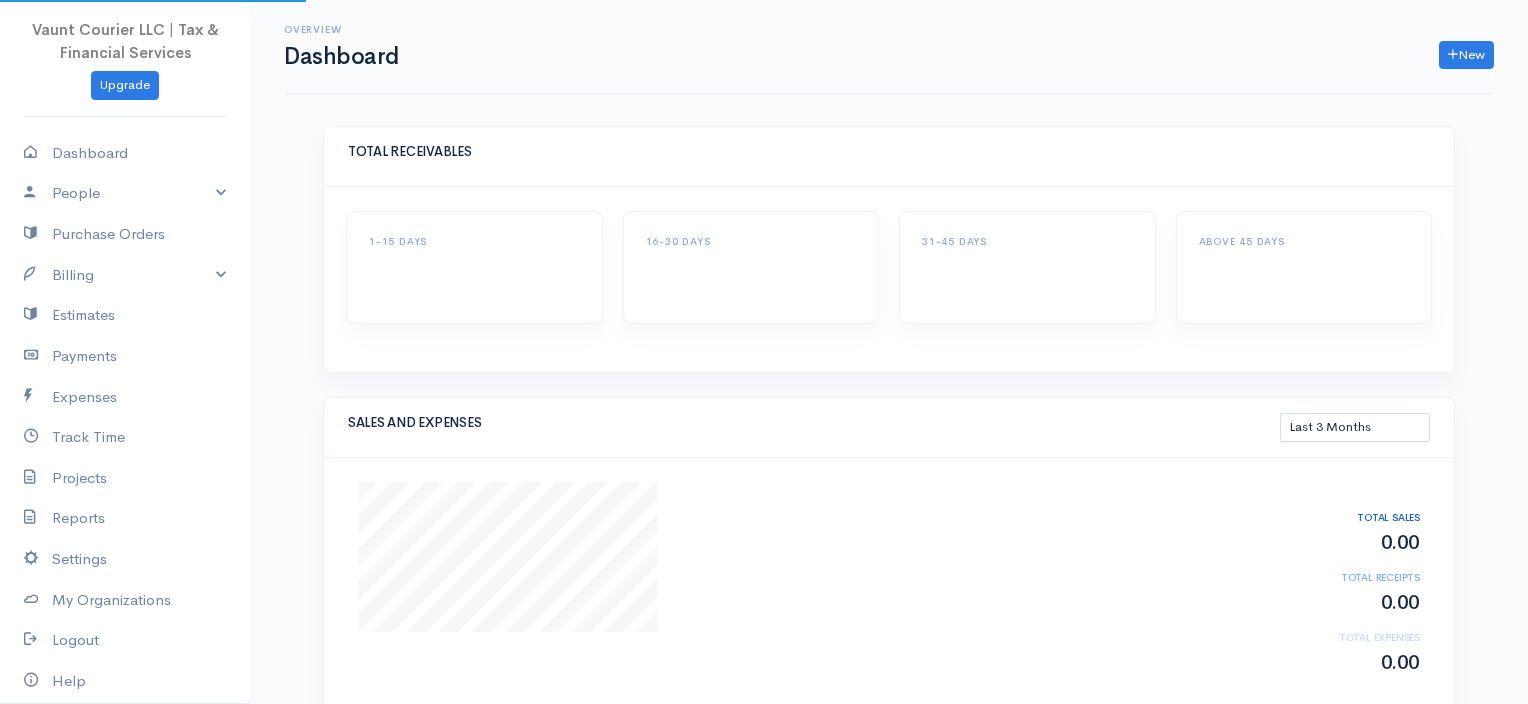 select on "90" 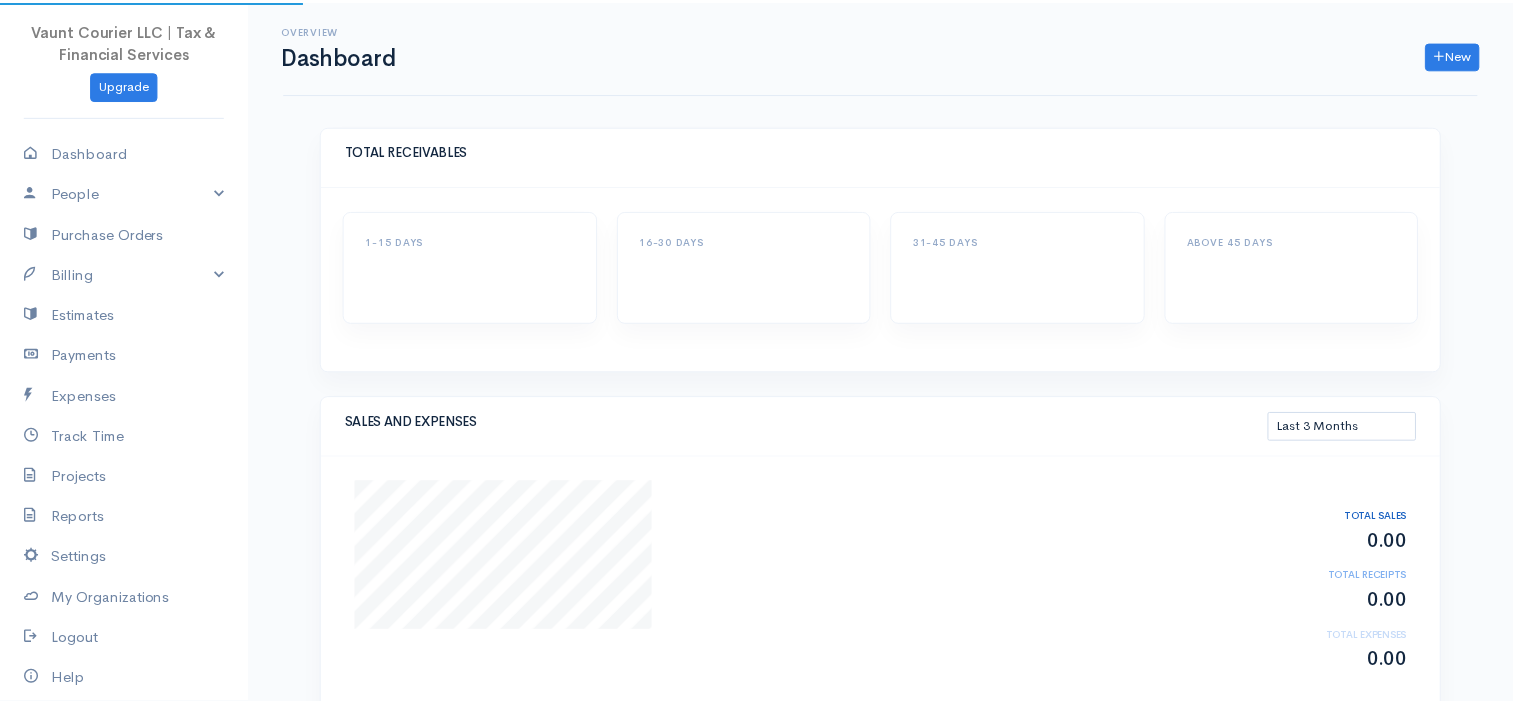 scroll, scrollTop: 0, scrollLeft: 0, axis: both 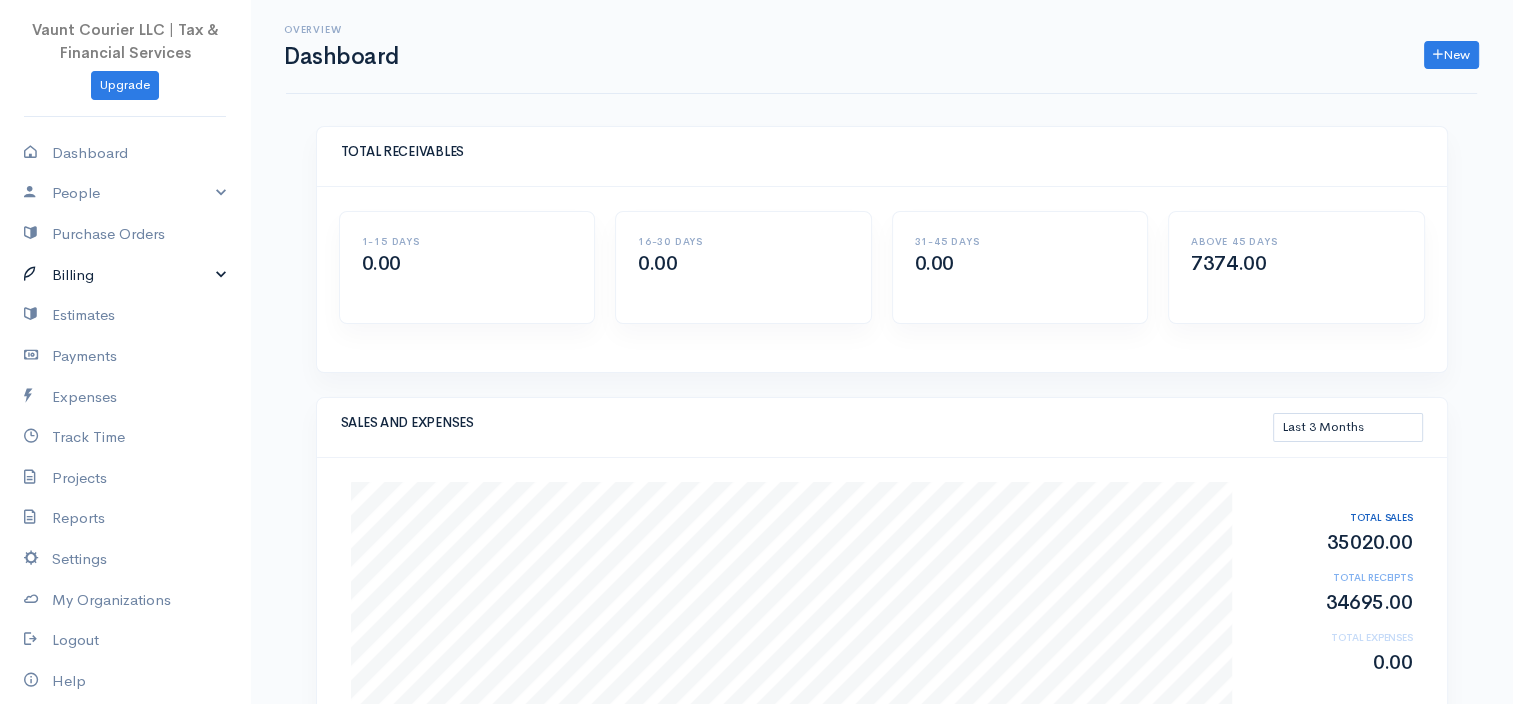 click on "Billing" at bounding box center (125, 275) 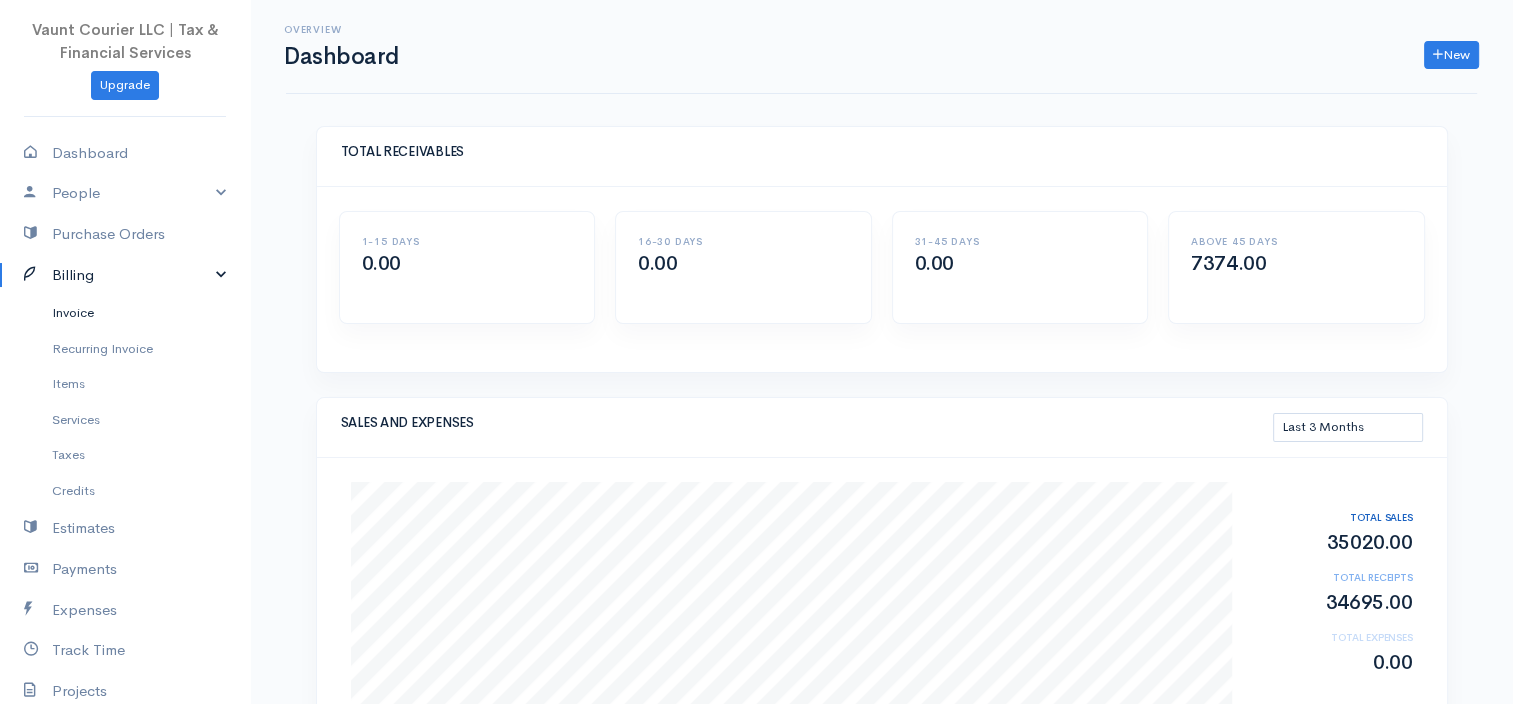 click on "Invoice" at bounding box center (125, 313) 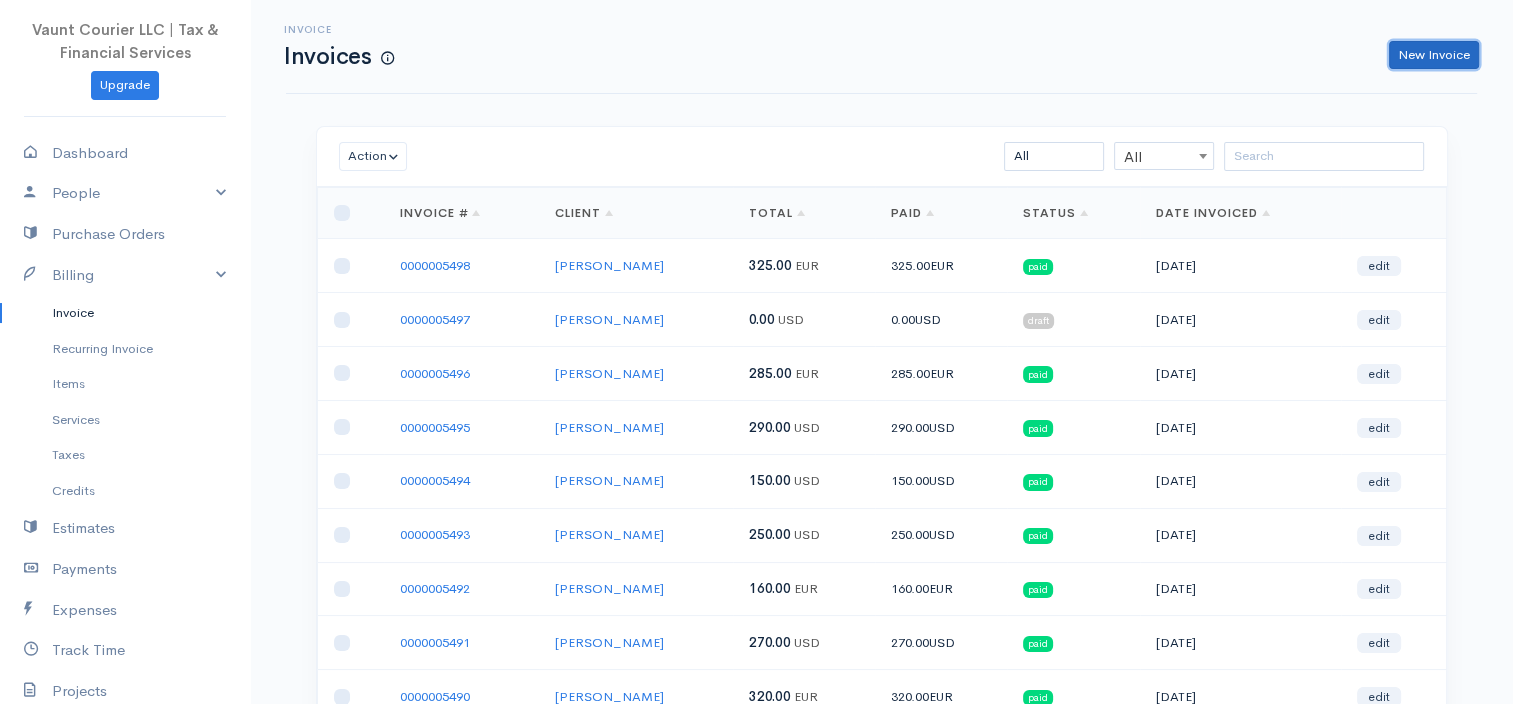 click on "New Invoice" at bounding box center (1434, 55) 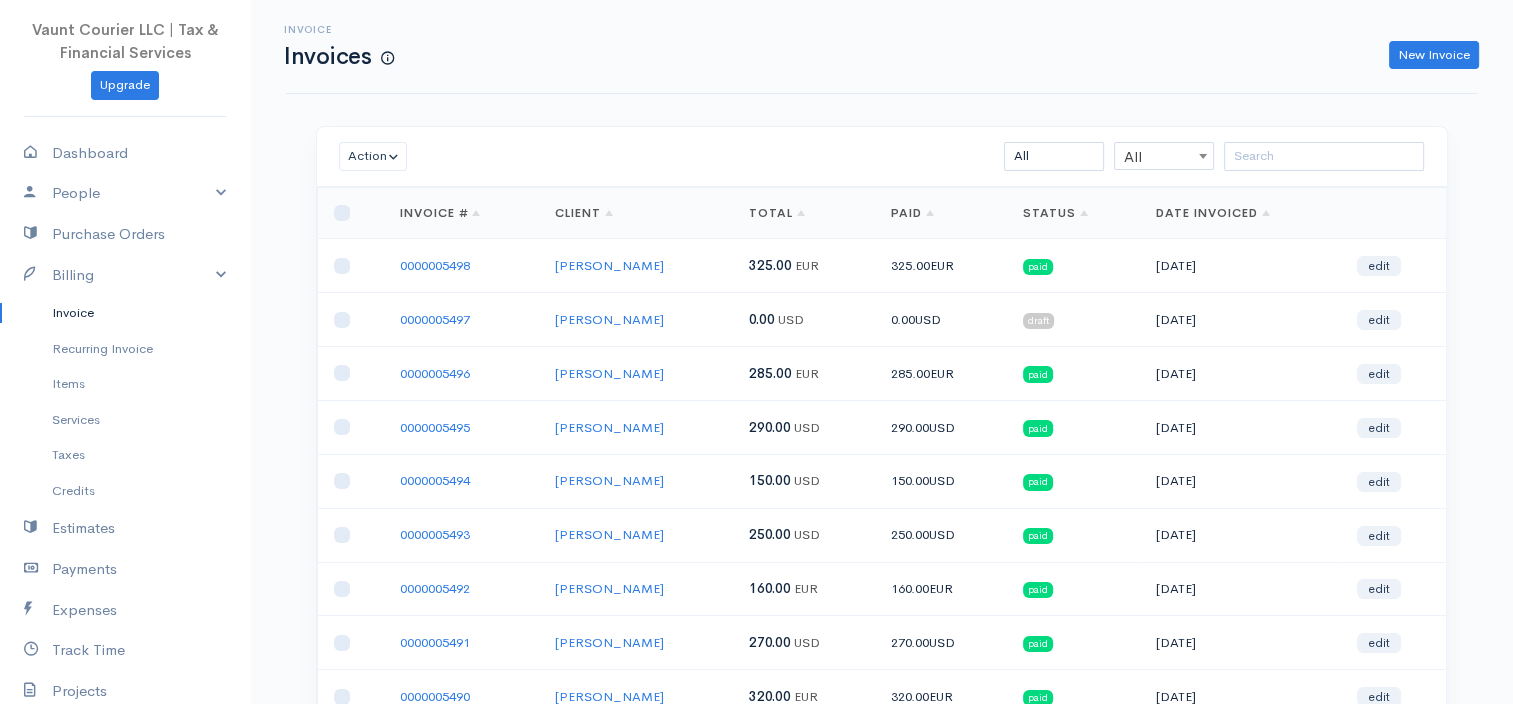 select on "[GEOGRAPHIC_DATA]" 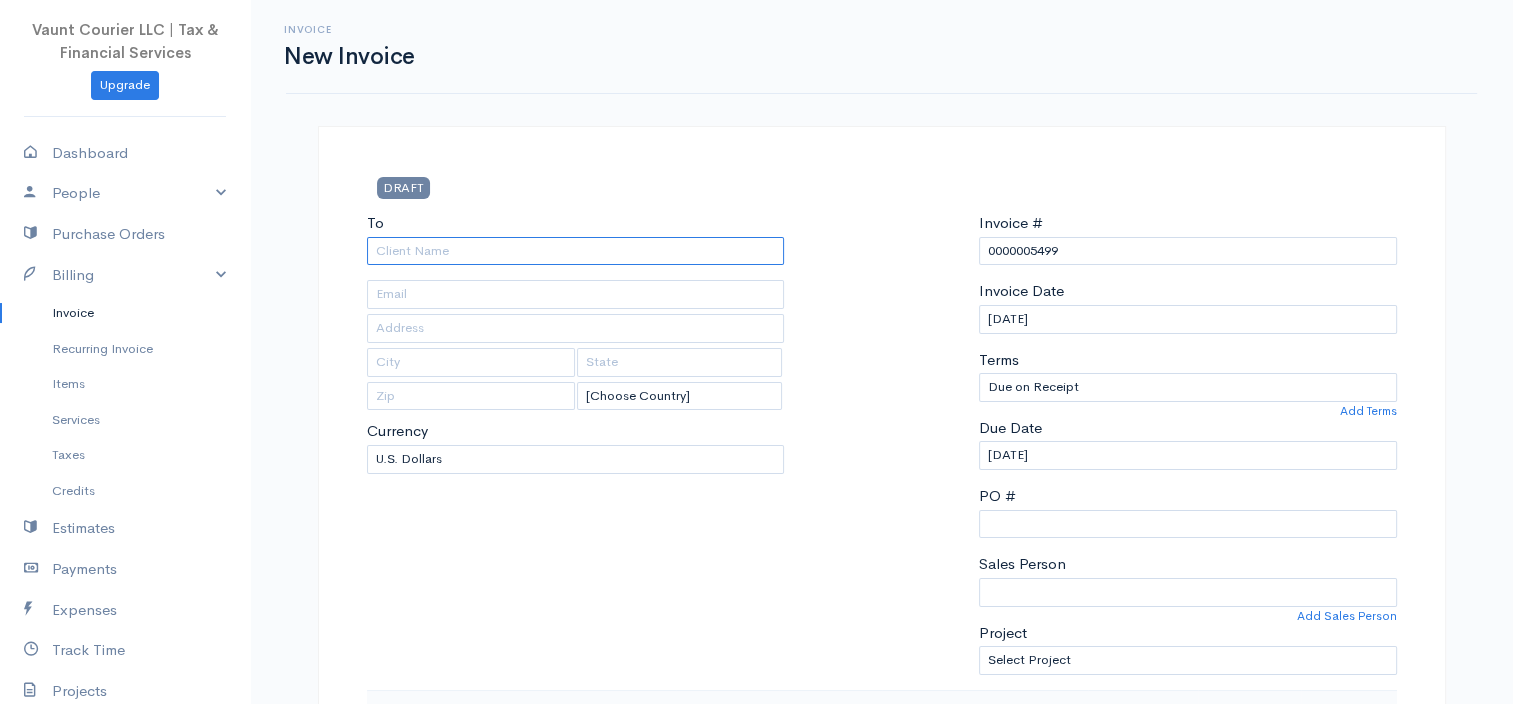 click on "To" at bounding box center [576, 251] 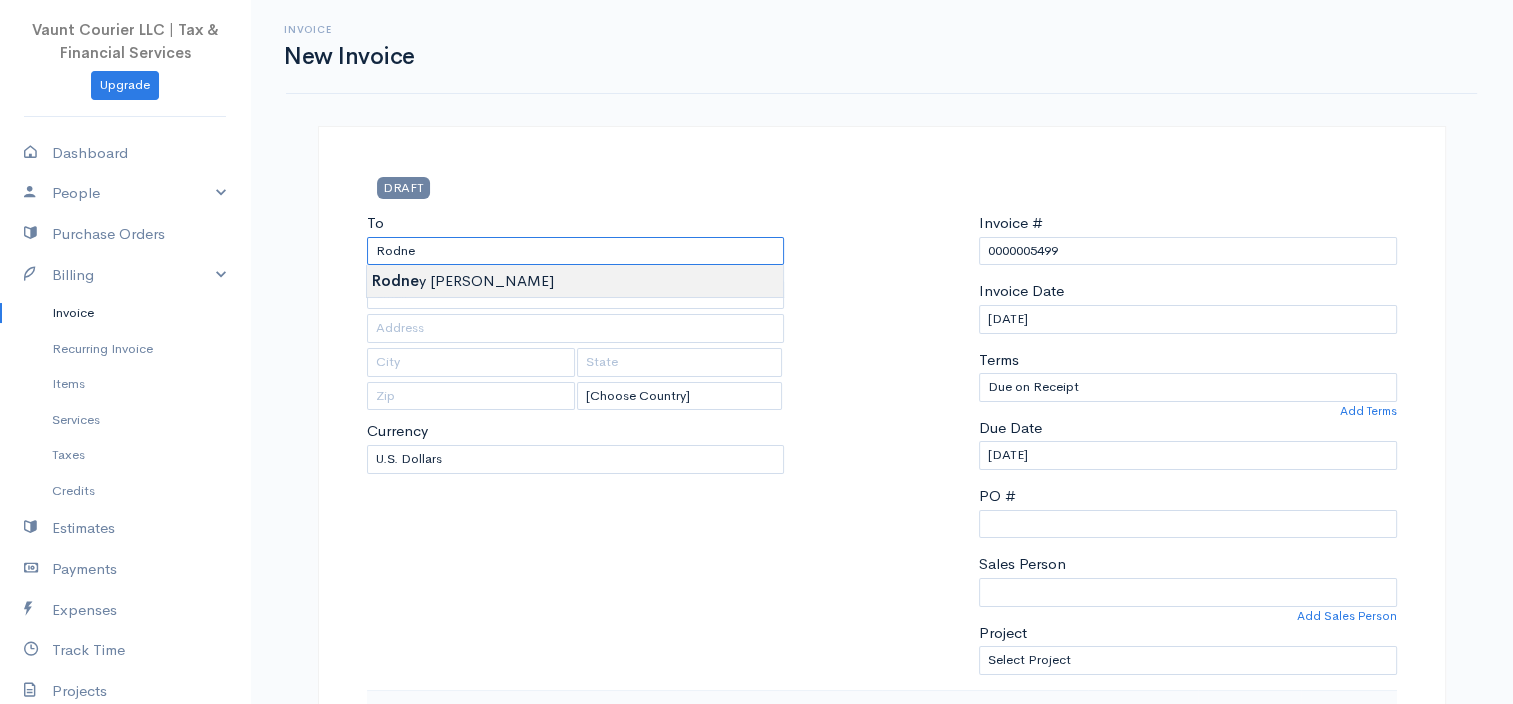 type on "[PERSON_NAME]" 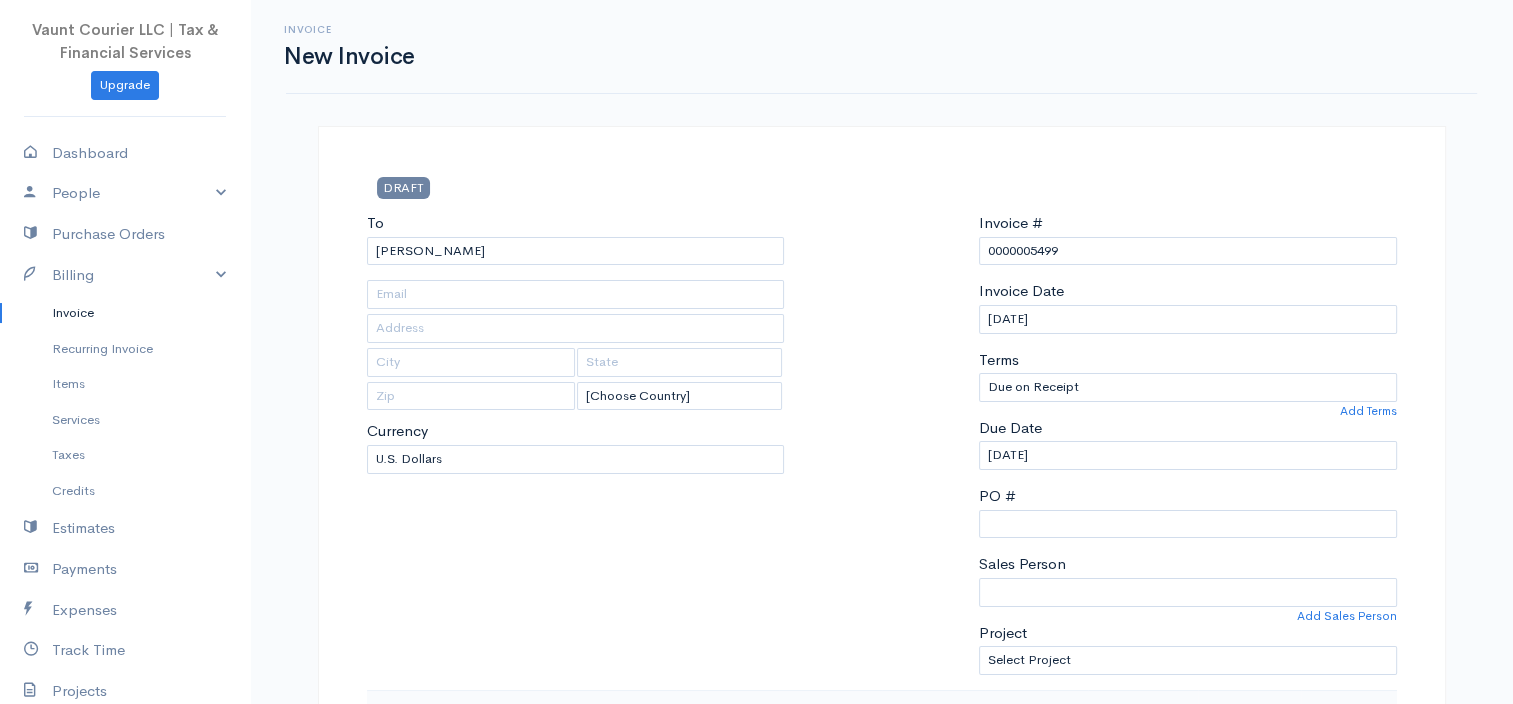 click on "Vaunt Courier LLC | Tax & Financial Services
Upgrade
Dashboard
People
Clients
Vendors
Staff Users
Purchase Orders
Billing
Invoice
Recurring Invoice
Items
Services
Taxes
Credits
Estimates
Payments
Expenses
Track Time
Projects
Reports
Settings
My Organizations
Logout
Help
@CloudBooksApp 2022
Invoice
New Invoice
DRAFT To [PERSON_NAME] [Choose Country] [GEOGRAPHIC_DATA] [GEOGRAPHIC_DATA] [GEOGRAPHIC_DATA] [GEOGRAPHIC_DATA] [GEOGRAPHIC_DATA] [GEOGRAPHIC_DATA] [US_STATE] [GEOGRAPHIC_DATA] [GEOGRAPHIC_DATA] [GEOGRAPHIC_DATA] [GEOGRAPHIC_DATA] [GEOGRAPHIC_DATA] 0" at bounding box center [756, 1380] 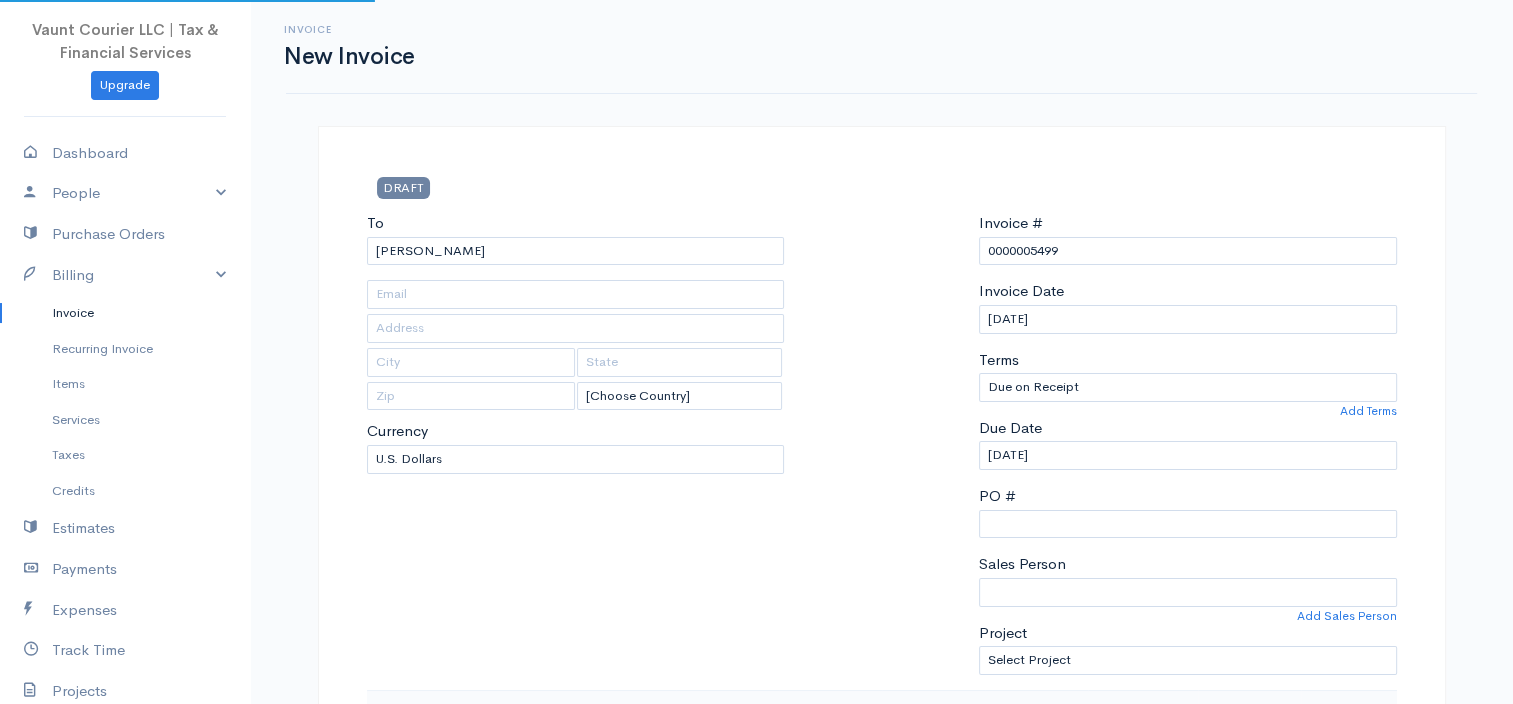 type on "[EMAIL_ADDRESS][DOMAIN_NAME]" 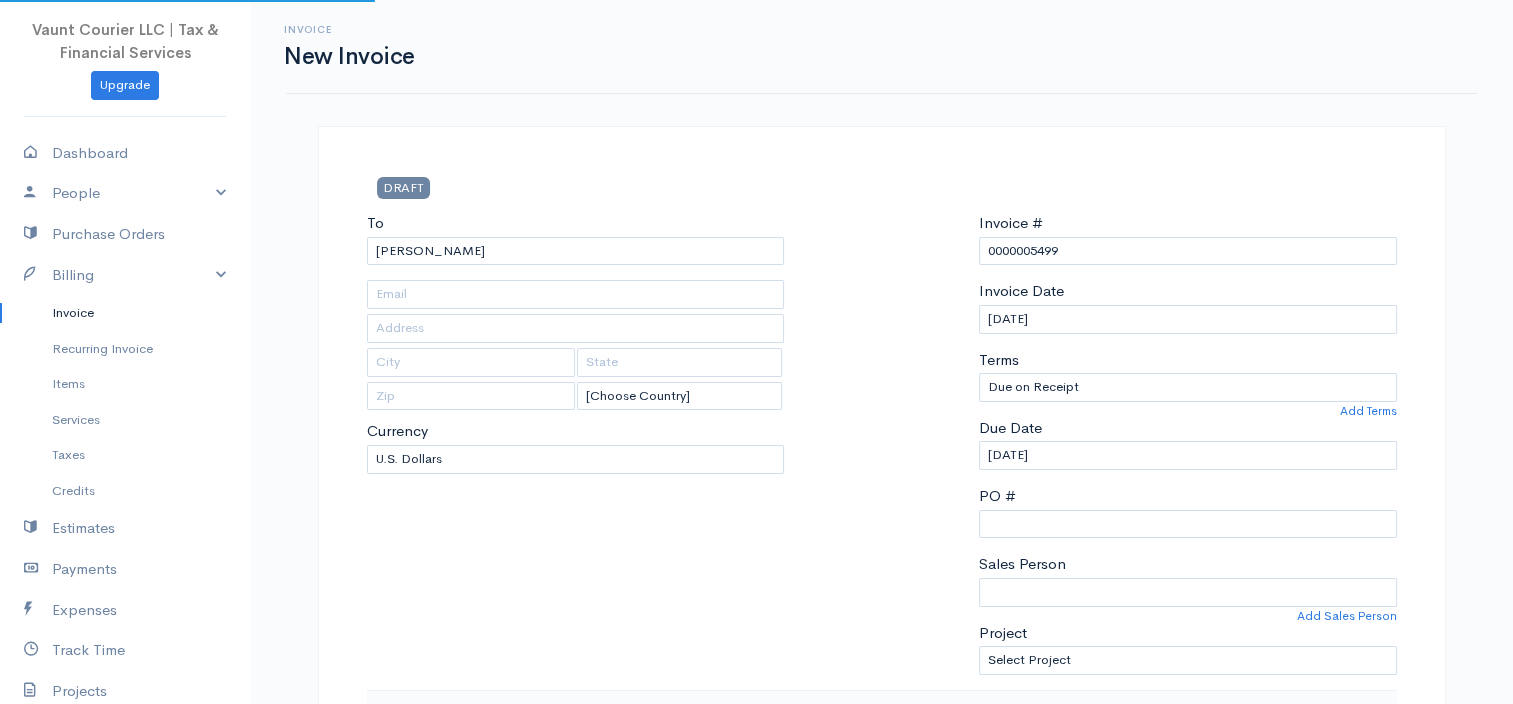 type on "CMR 467 Box 3735" 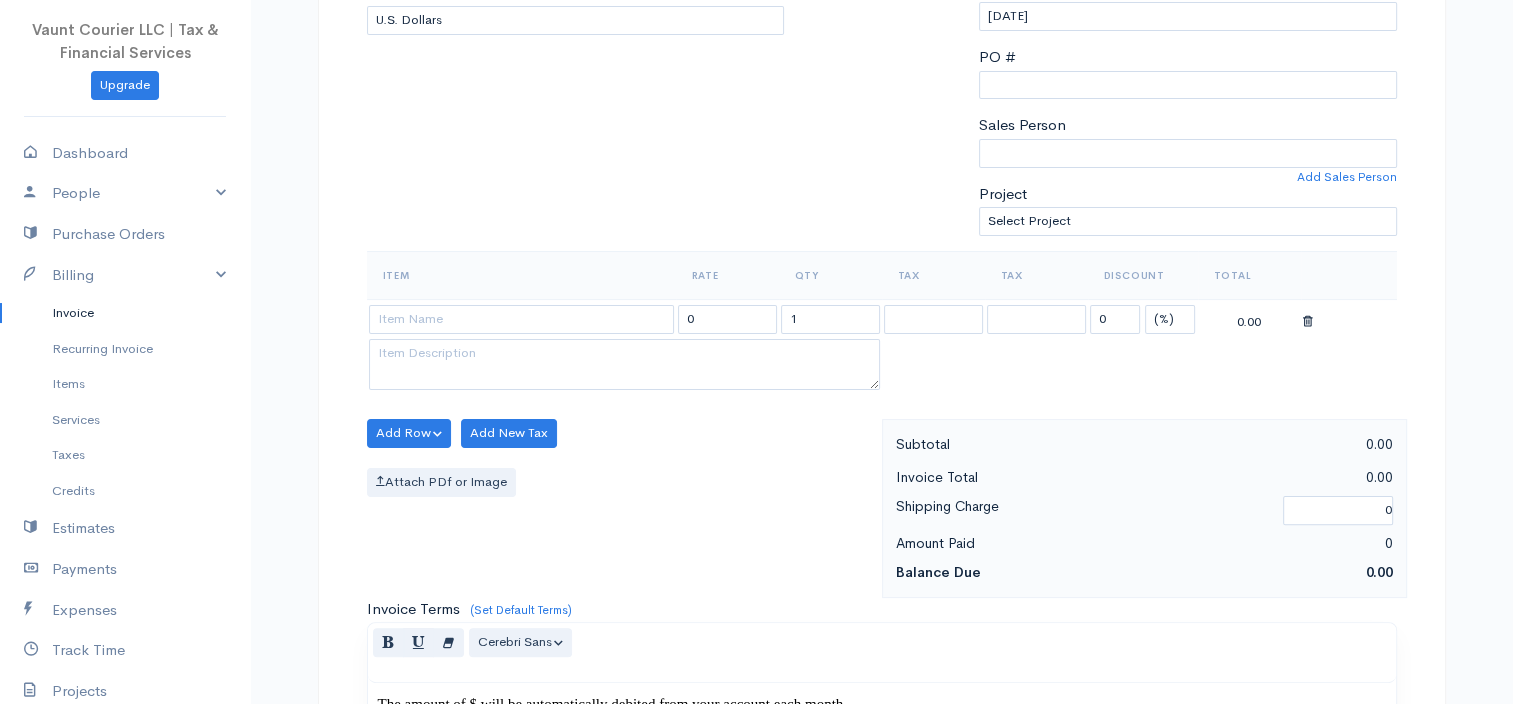 scroll, scrollTop: 452, scrollLeft: 0, axis: vertical 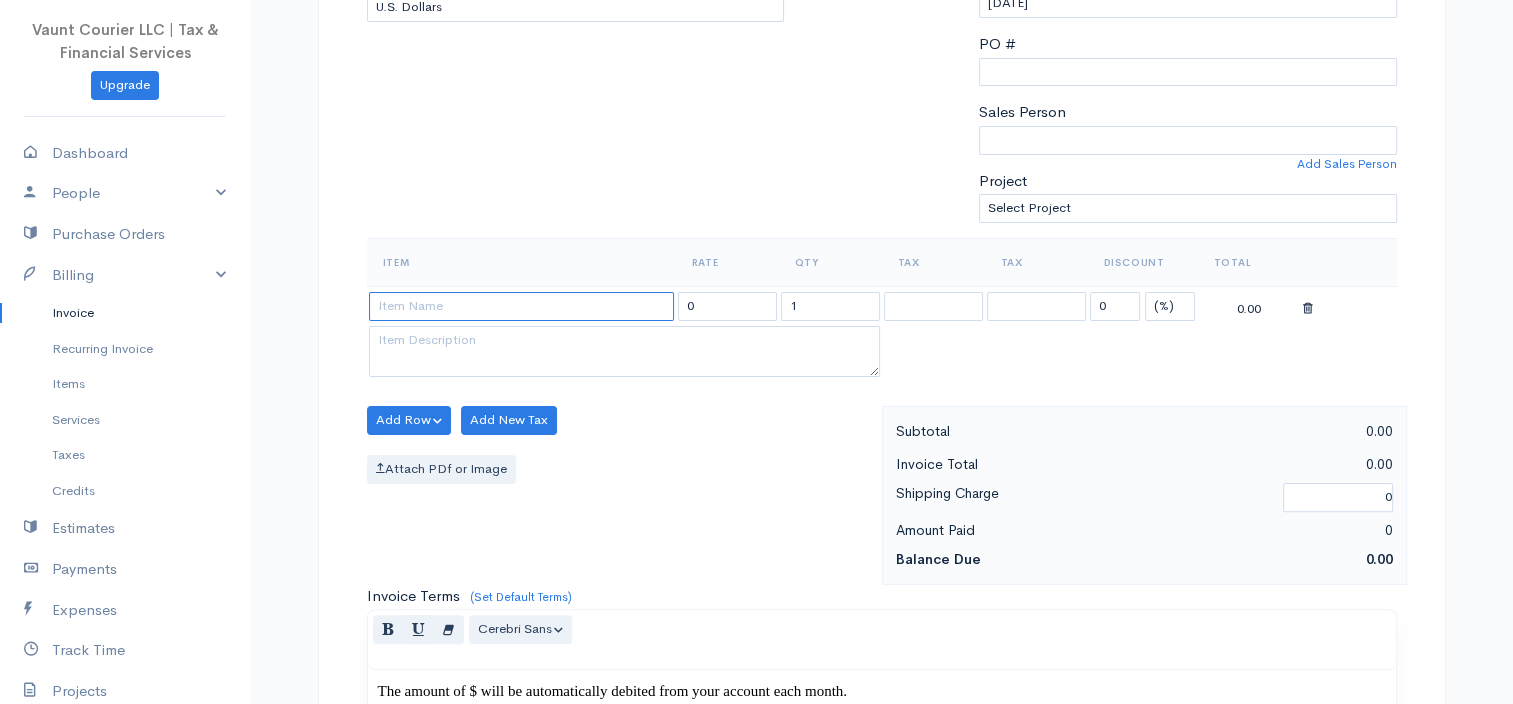 click at bounding box center [521, 306] 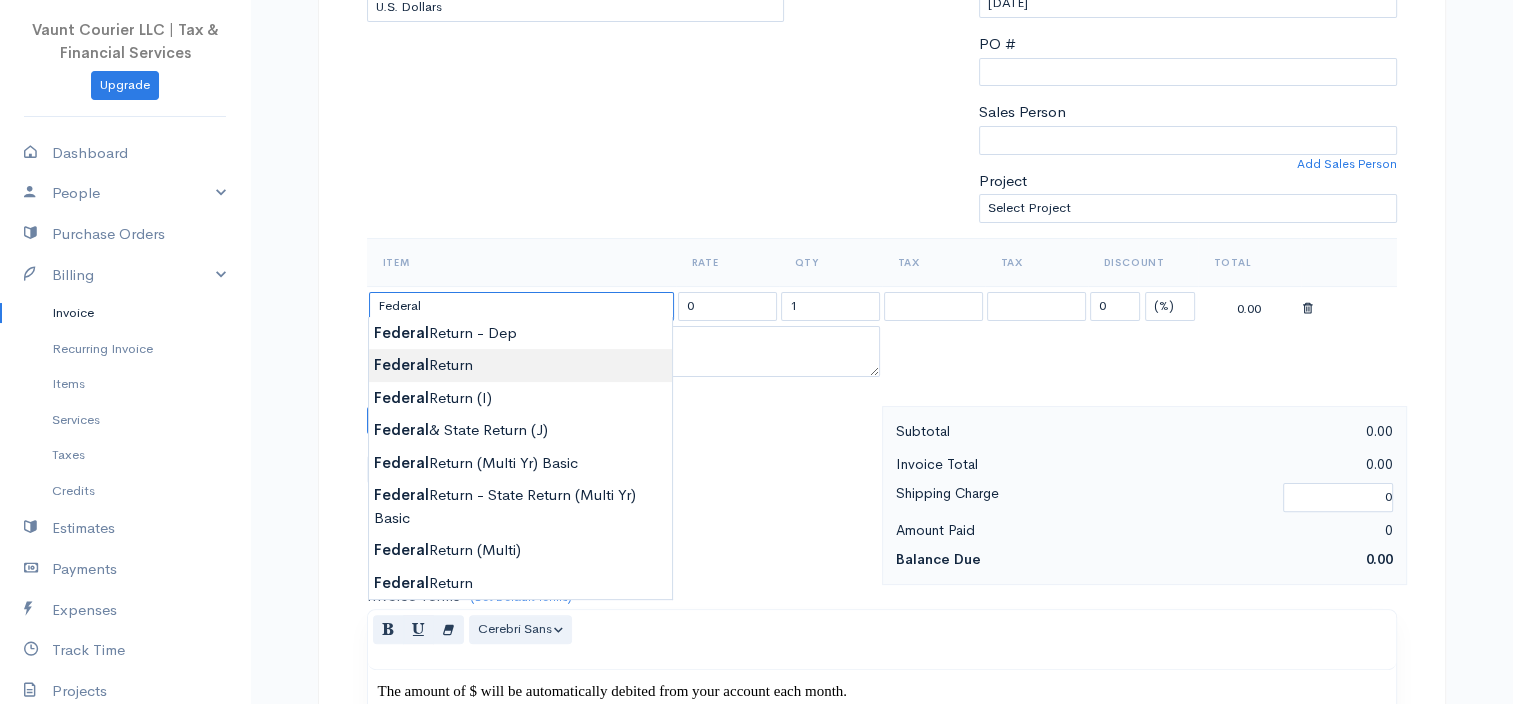 type on "Federal Return" 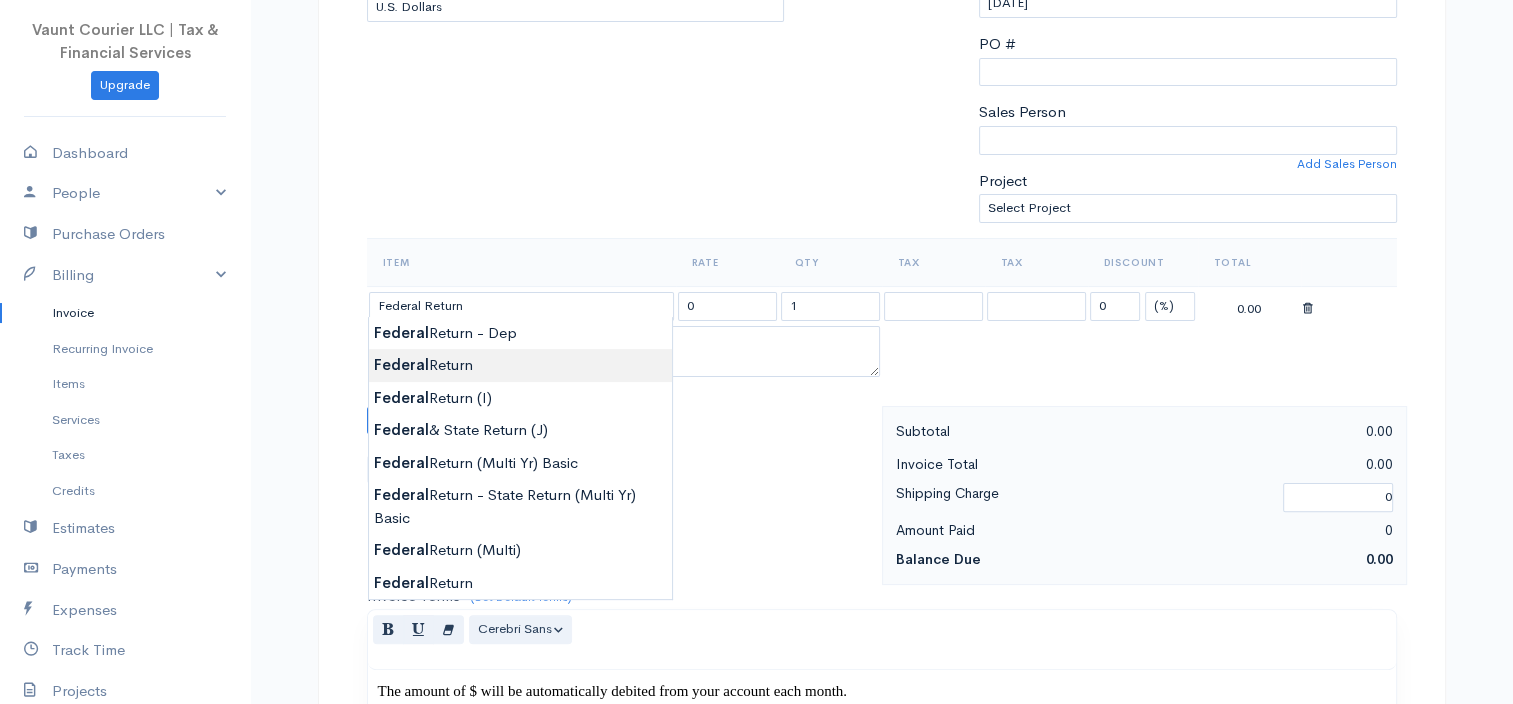 type on "140.00" 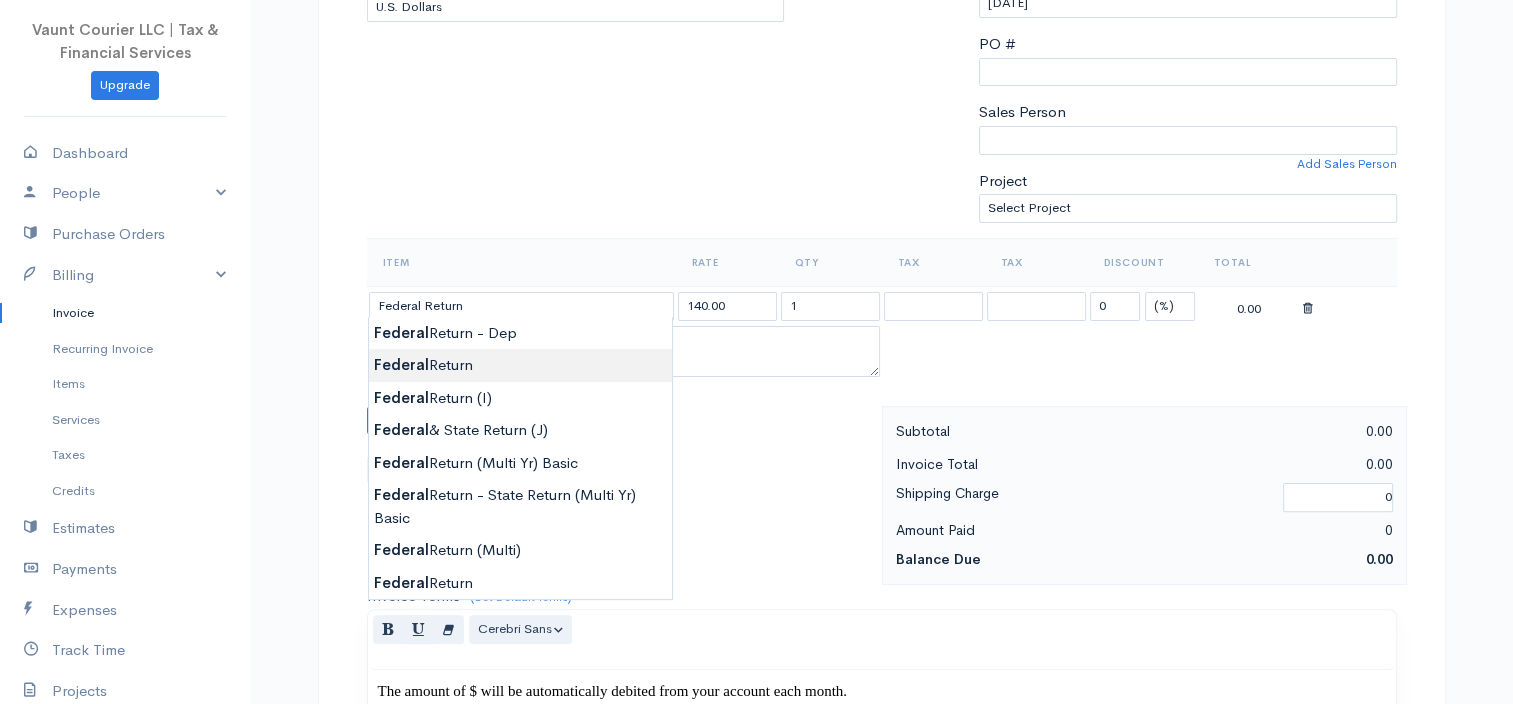 click on "Vaunt Courier LLC | Tax & Financial Services
Upgrade
Dashboard
People
Clients
Vendors
Staff Users
Purchase Orders
Billing
Invoice
Recurring Invoice
Items
Services
Taxes
Credits
Estimates
Payments
Expenses
Track Time
Projects
Reports
Settings
My Organizations
Logout
Help
@CloudBooksApp 2022
Invoice
New Invoice
DRAFT To [PERSON_NAME] [EMAIL_ADDRESS][DOMAIN_NAME] CMR 467 Box 3735 APO AE 09096 [Choose Country] [GEOGRAPHIC_DATA] [GEOGRAPHIC_DATA] [GEOGRAPHIC_DATA] [GEOGRAPHIC_DATA] [GEOGRAPHIC_DATA] [GEOGRAPHIC_DATA] [GEOGRAPHIC_DATA]" at bounding box center (756, 928) 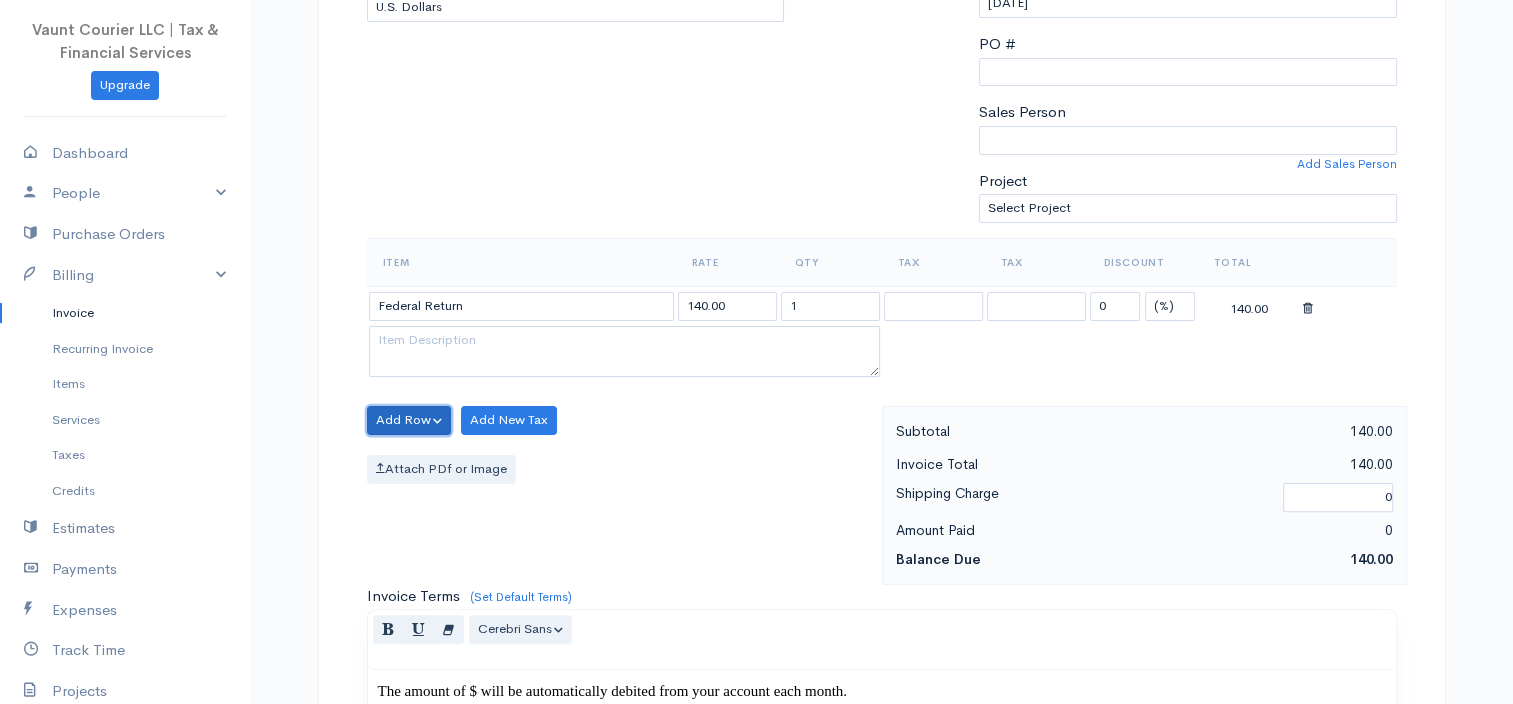 click on "Add Row" at bounding box center (409, 420) 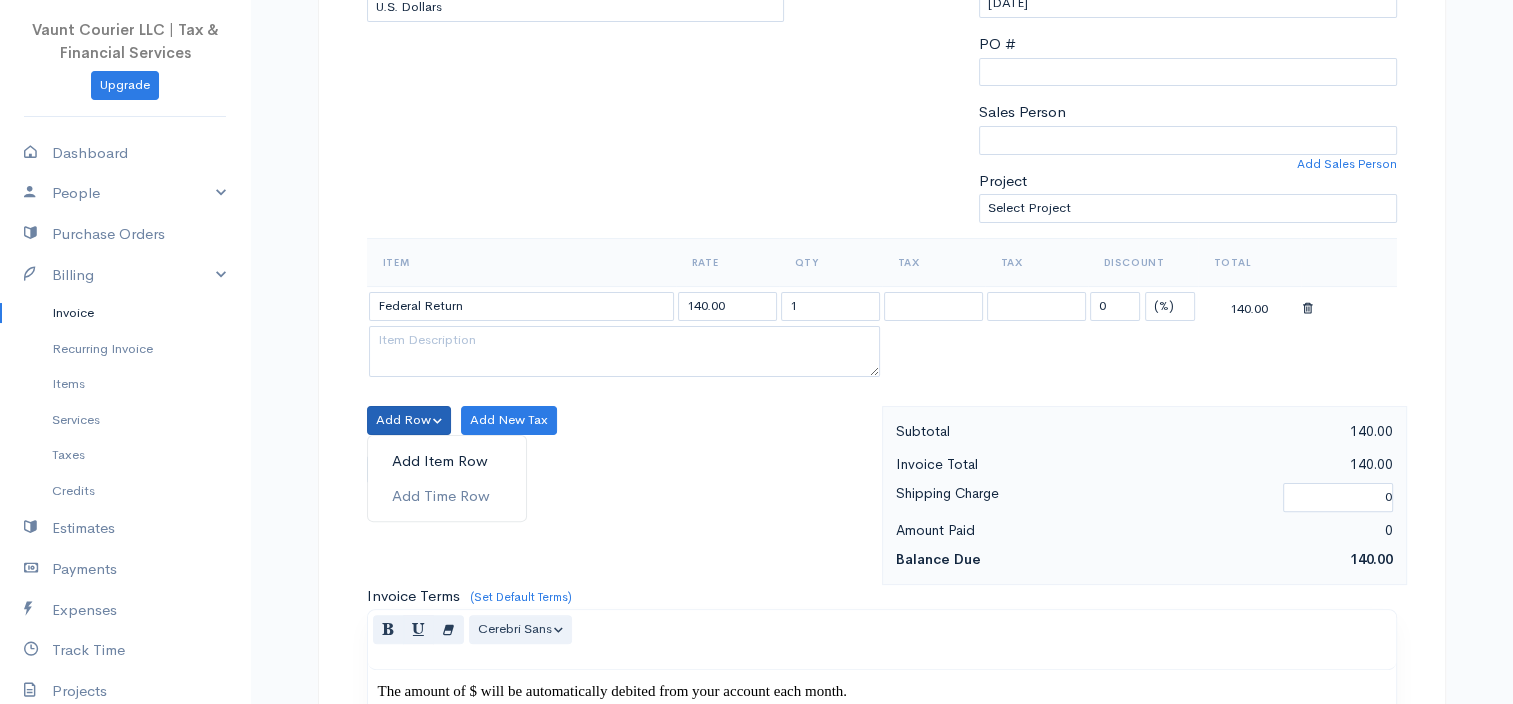 click on "Add Item Row" at bounding box center [447, 461] 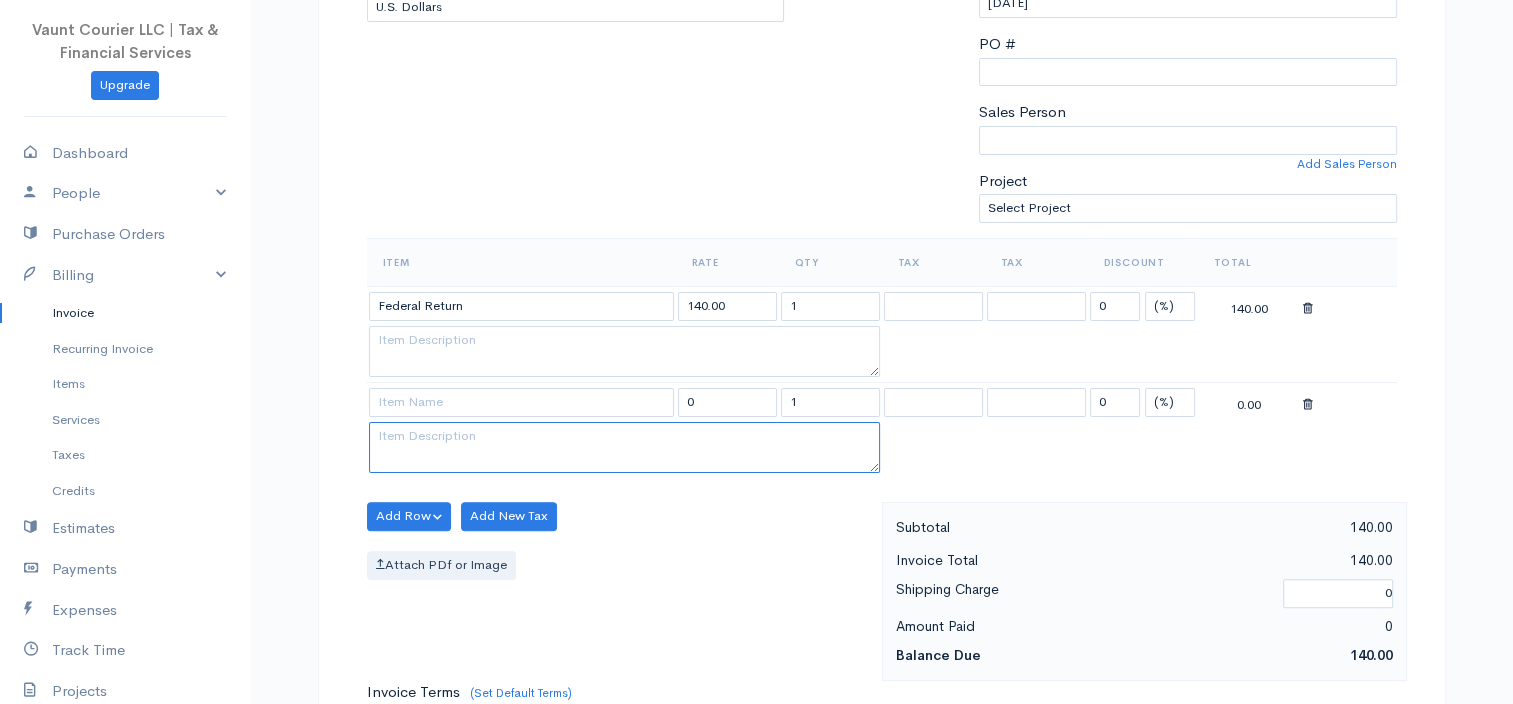 click at bounding box center [624, 448] 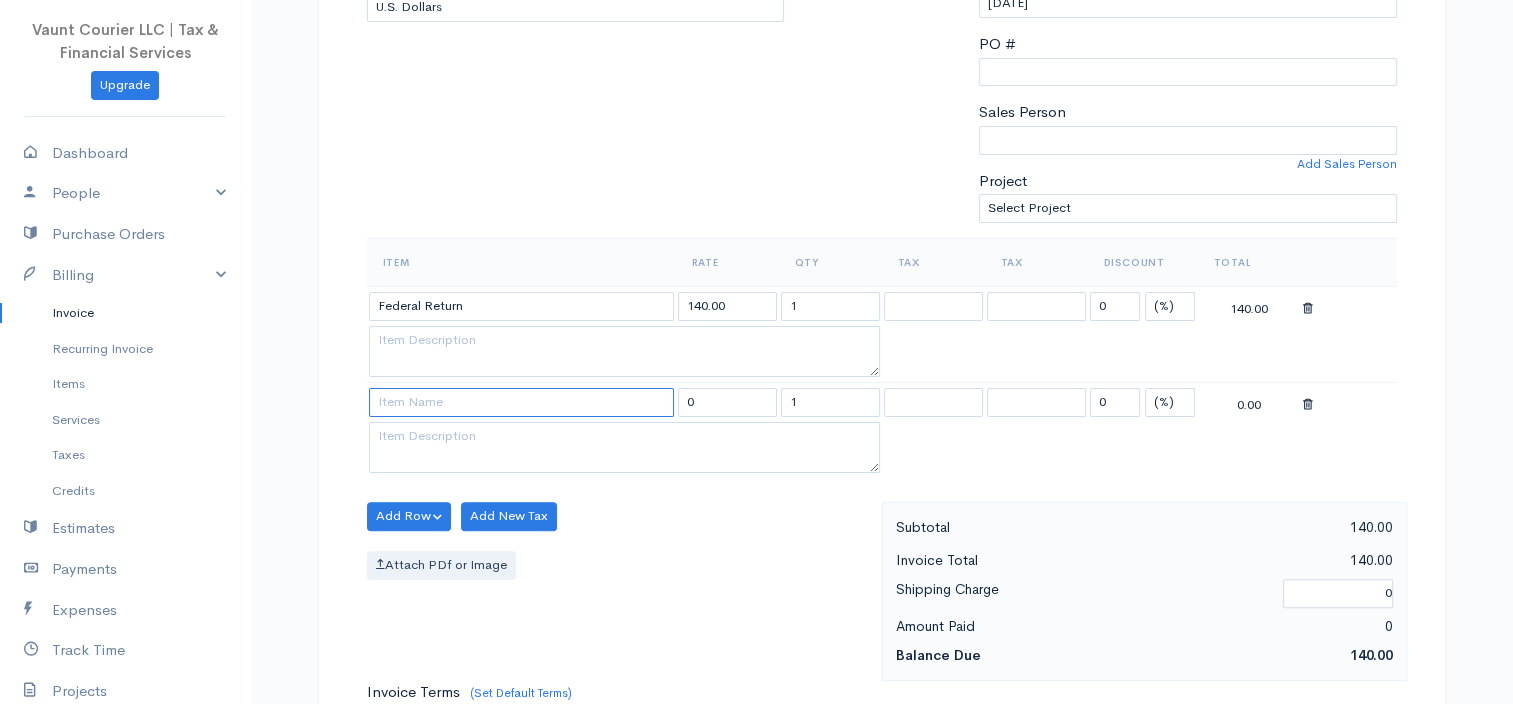 click at bounding box center [521, 402] 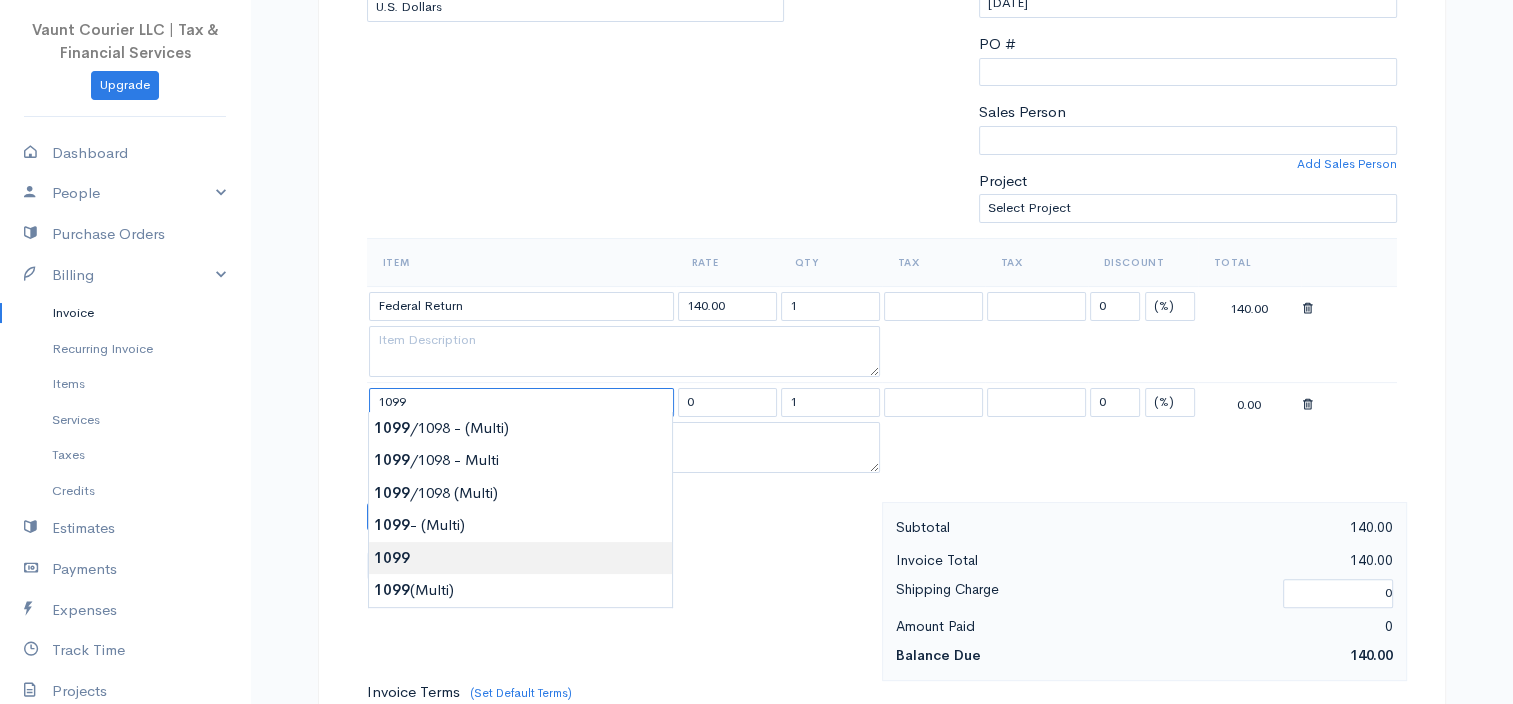 type on "1099" 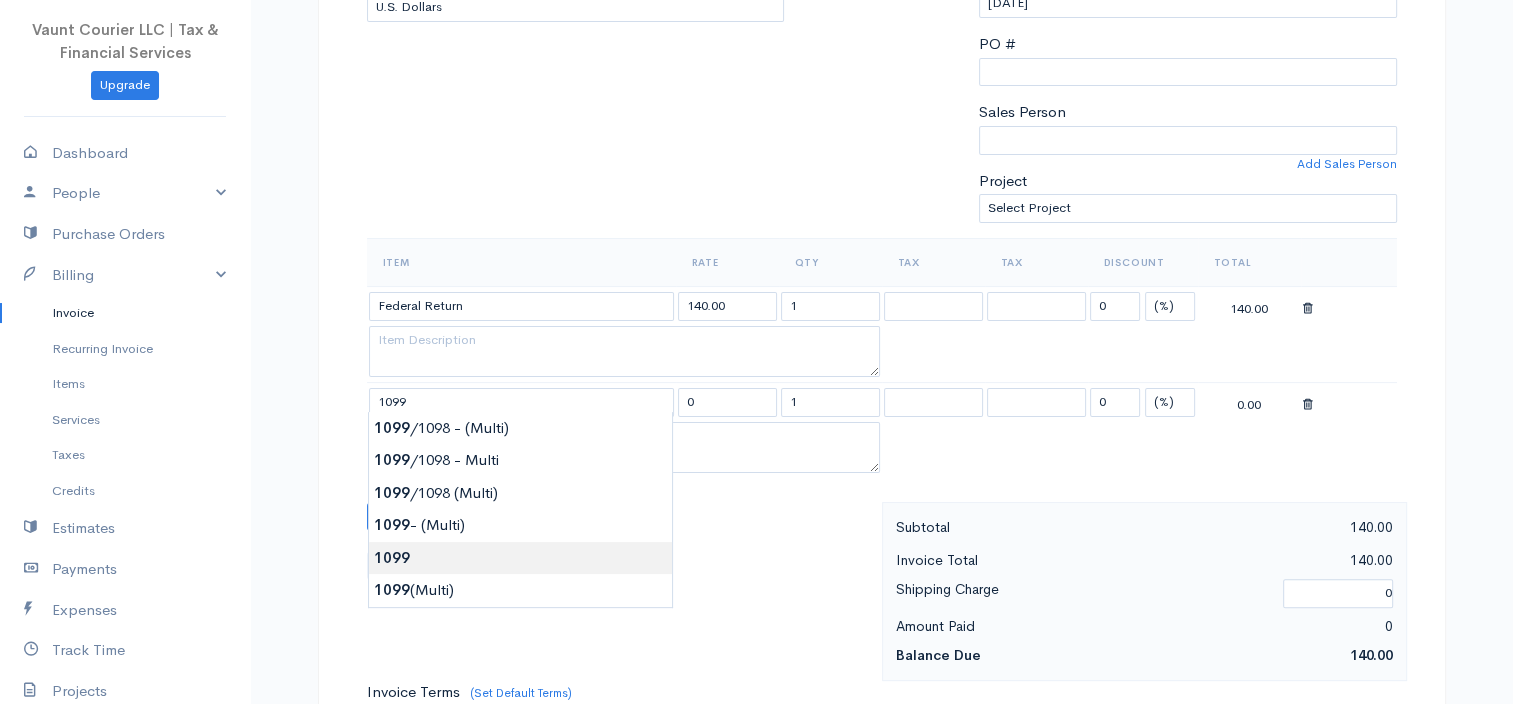 type on "25.00" 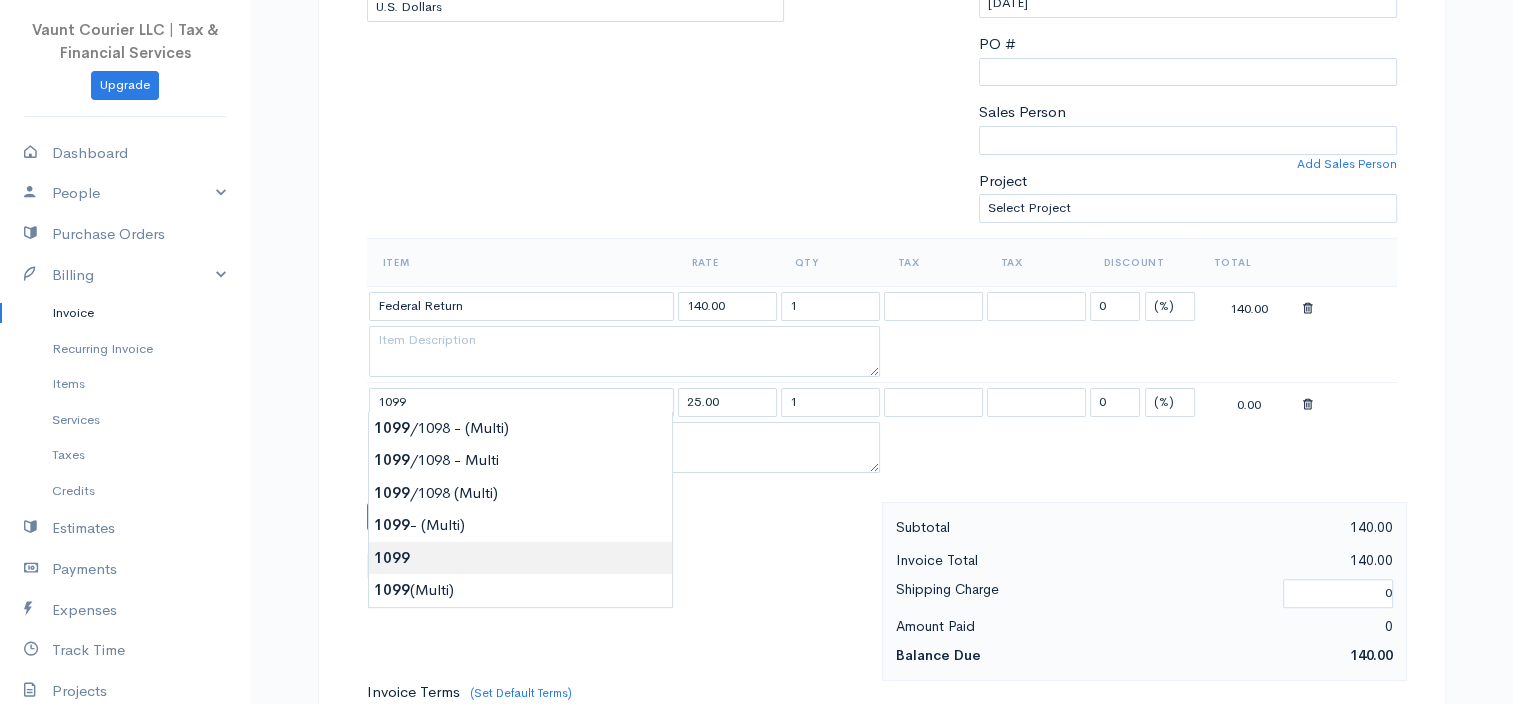click on "Vaunt Courier LLC | Tax & Financial Services
Upgrade
Dashboard
People
Clients
Vendors
Staff Users
Purchase Orders
Billing
Invoice
Recurring Invoice
Items
Services
Taxes
Credits
Estimates
Payments
Expenses
Track Time
Projects
Reports
Settings
My Organizations
Logout
Help
@CloudBooksApp 2022
Invoice
New Invoice
DRAFT To [PERSON_NAME] [EMAIL_ADDRESS][DOMAIN_NAME] CMR 467 Box 3735 APO AE 09096 [Choose Country] [GEOGRAPHIC_DATA] [GEOGRAPHIC_DATA] [GEOGRAPHIC_DATA] [GEOGRAPHIC_DATA] [GEOGRAPHIC_DATA] [GEOGRAPHIC_DATA] [GEOGRAPHIC_DATA]" at bounding box center (756, 976) 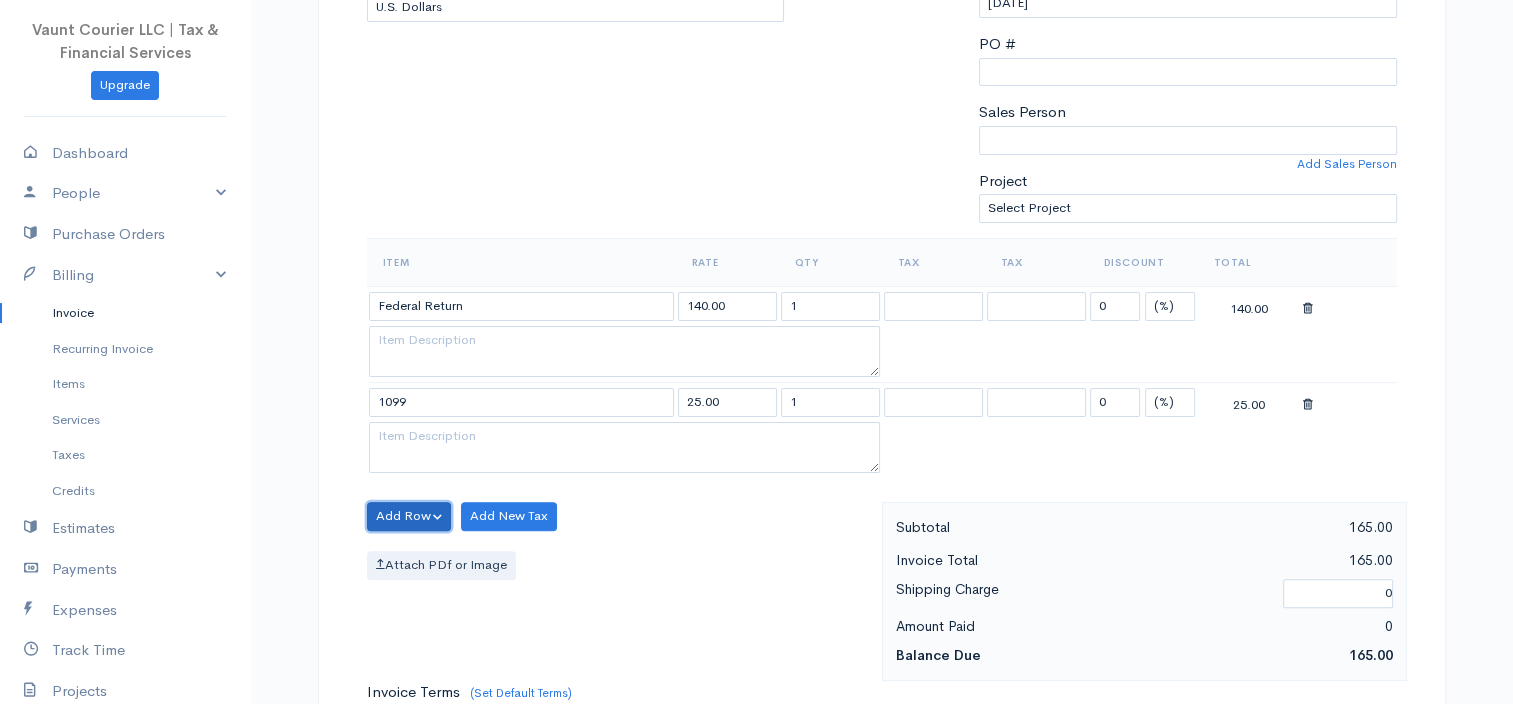 click on "Add Row" at bounding box center (409, 516) 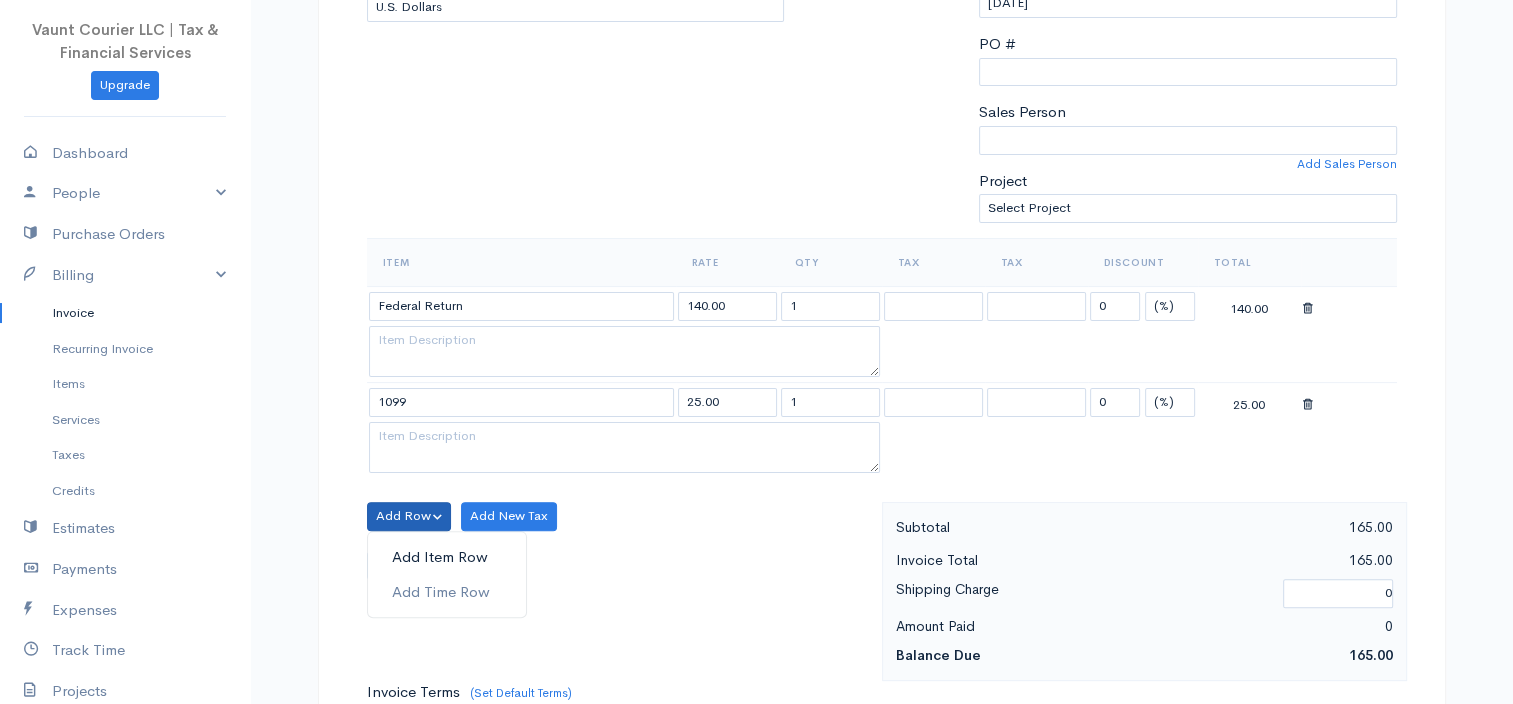 click on "Add Item Row" at bounding box center (447, 557) 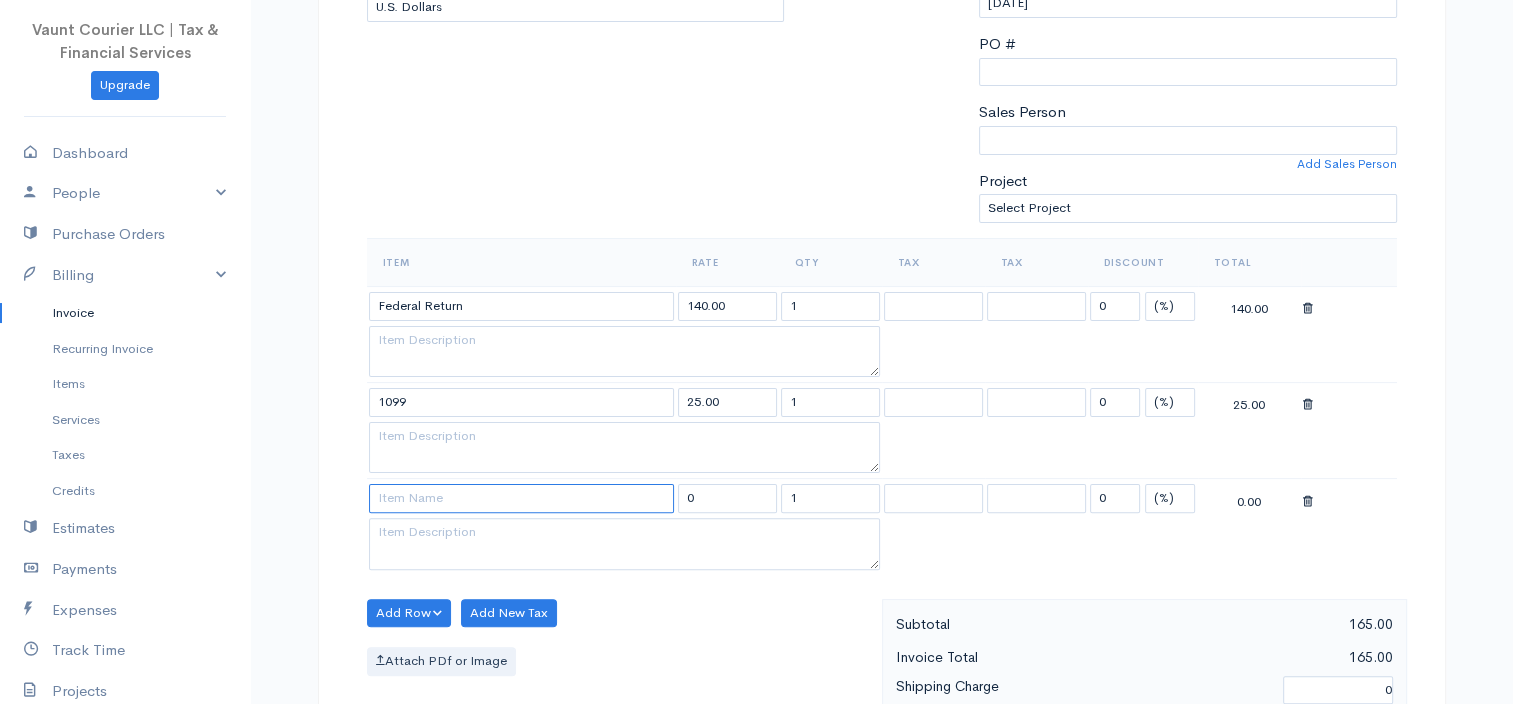 click at bounding box center (521, 498) 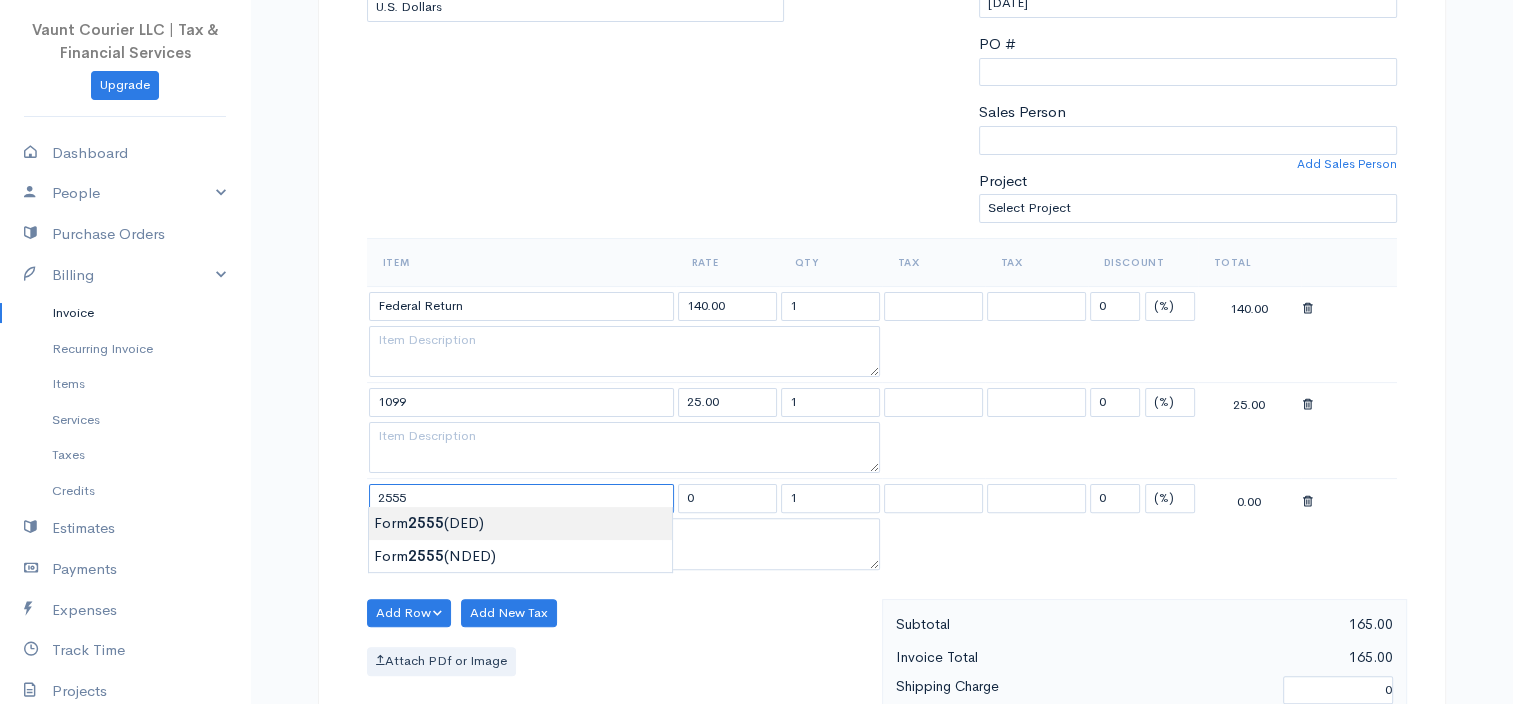 type on "Form 2555 (DED)" 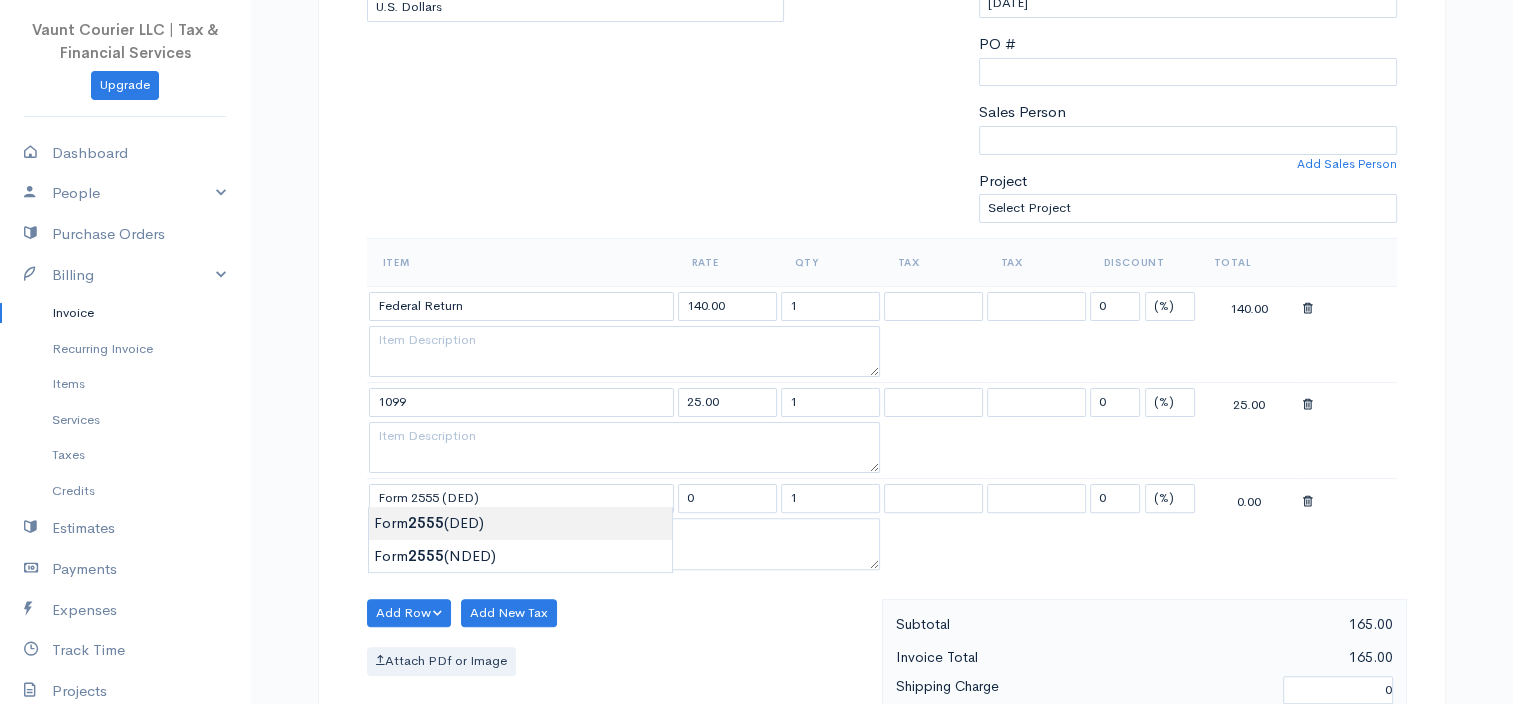 type on "100.00" 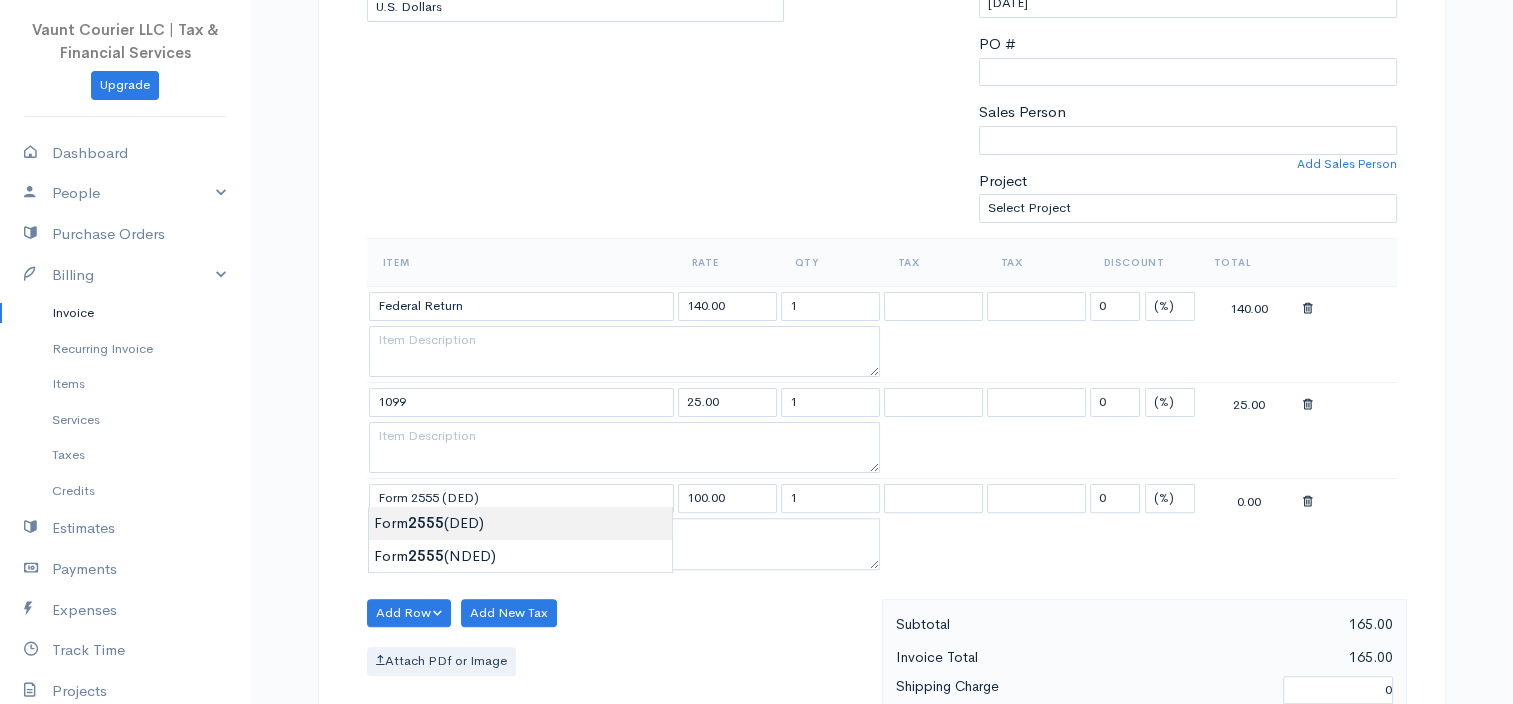 click on "Vaunt Courier LLC | Tax & Financial Services
Upgrade
Dashboard
People
Clients
Vendors
Staff Users
Purchase Orders
Billing
Invoice
Recurring Invoice
Items
Services
Taxes
Credits
Estimates
Payments
Expenses
Track Time
Projects
Reports
Settings
My Organizations
Logout
Help
@CloudBooksApp 2022
Invoice
New Invoice
DRAFT To [PERSON_NAME] [EMAIL_ADDRESS][DOMAIN_NAME] CMR 467 Box 3735 APO AE 09096 [Choose Country] [GEOGRAPHIC_DATA] [GEOGRAPHIC_DATA] [GEOGRAPHIC_DATA] [GEOGRAPHIC_DATA] [GEOGRAPHIC_DATA] [GEOGRAPHIC_DATA] [GEOGRAPHIC_DATA]" at bounding box center (756, 1024) 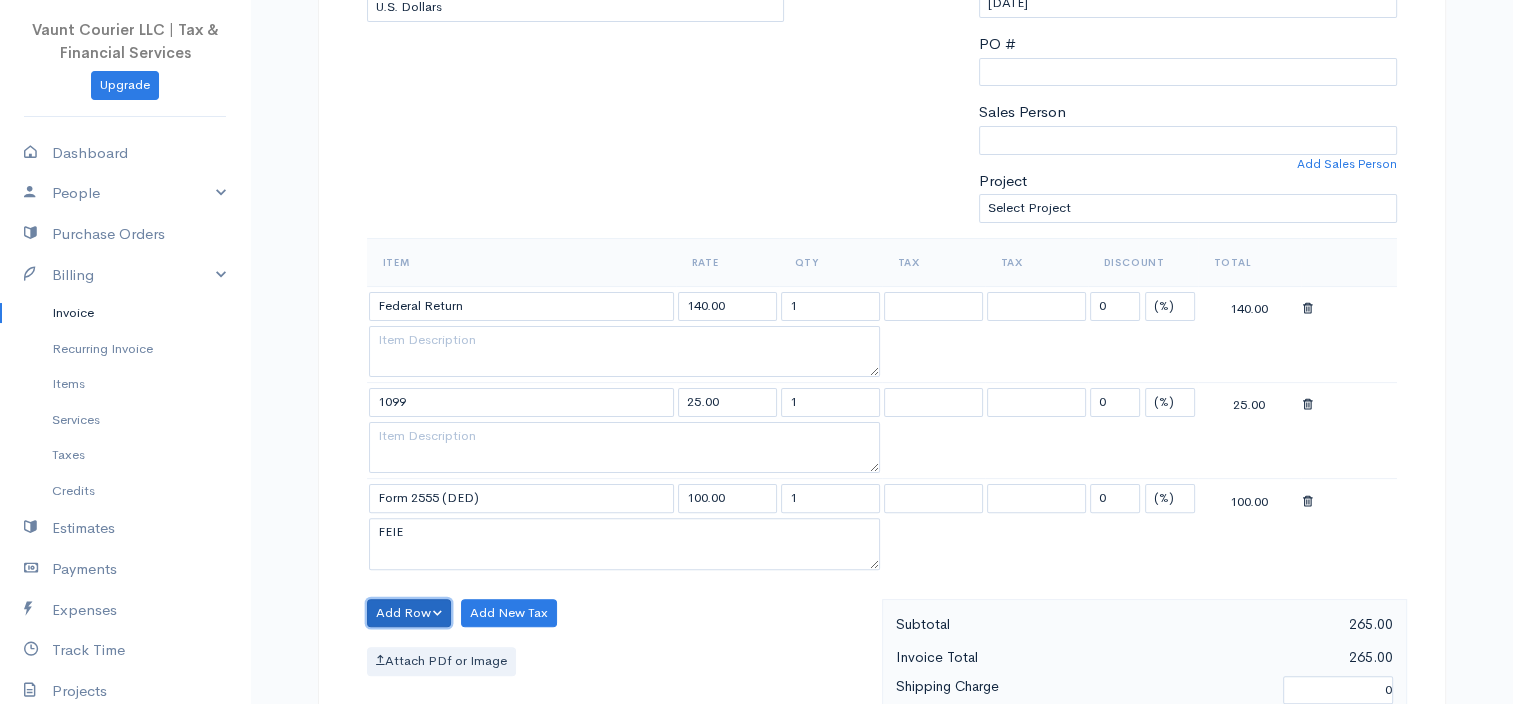 click on "Add Row" at bounding box center [409, 613] 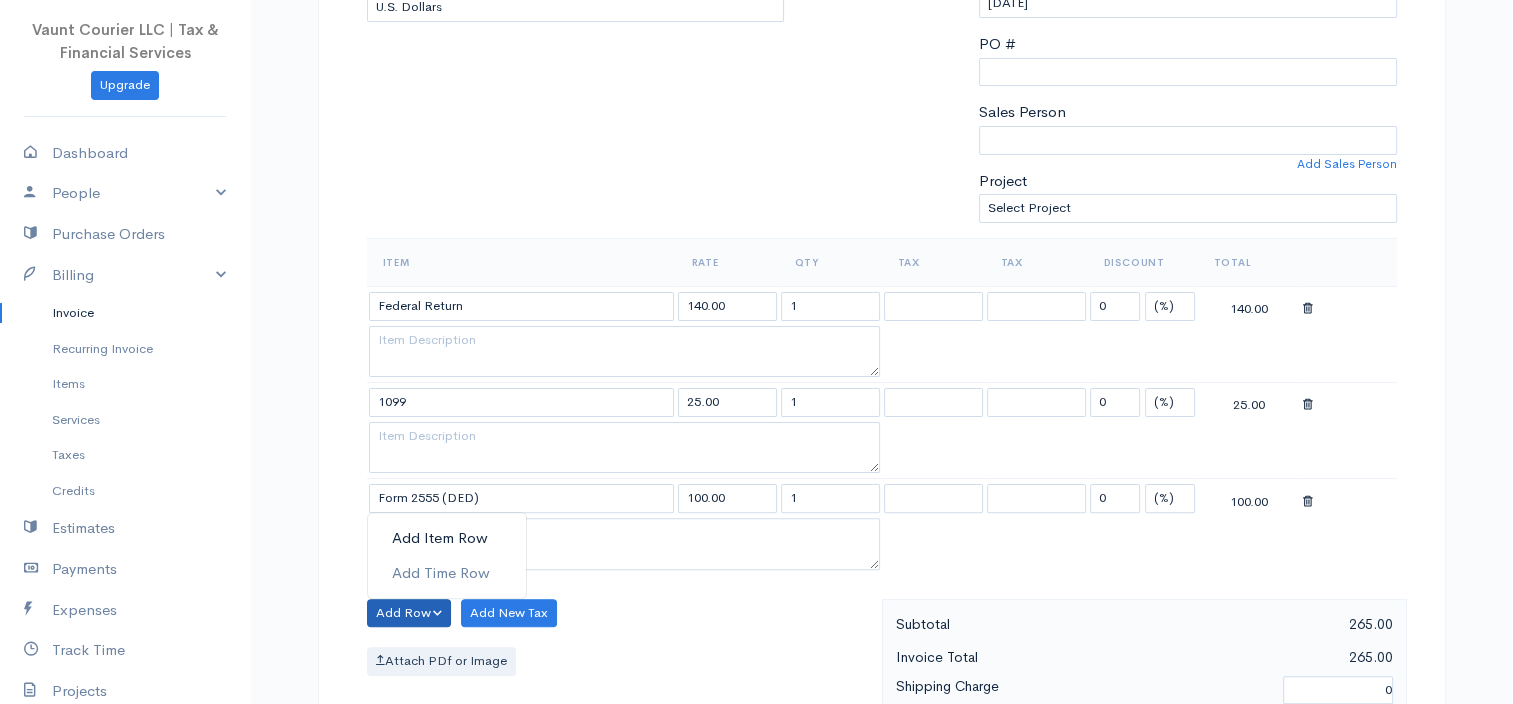 click on "Add Item Row" at bounding box center (447, 538) 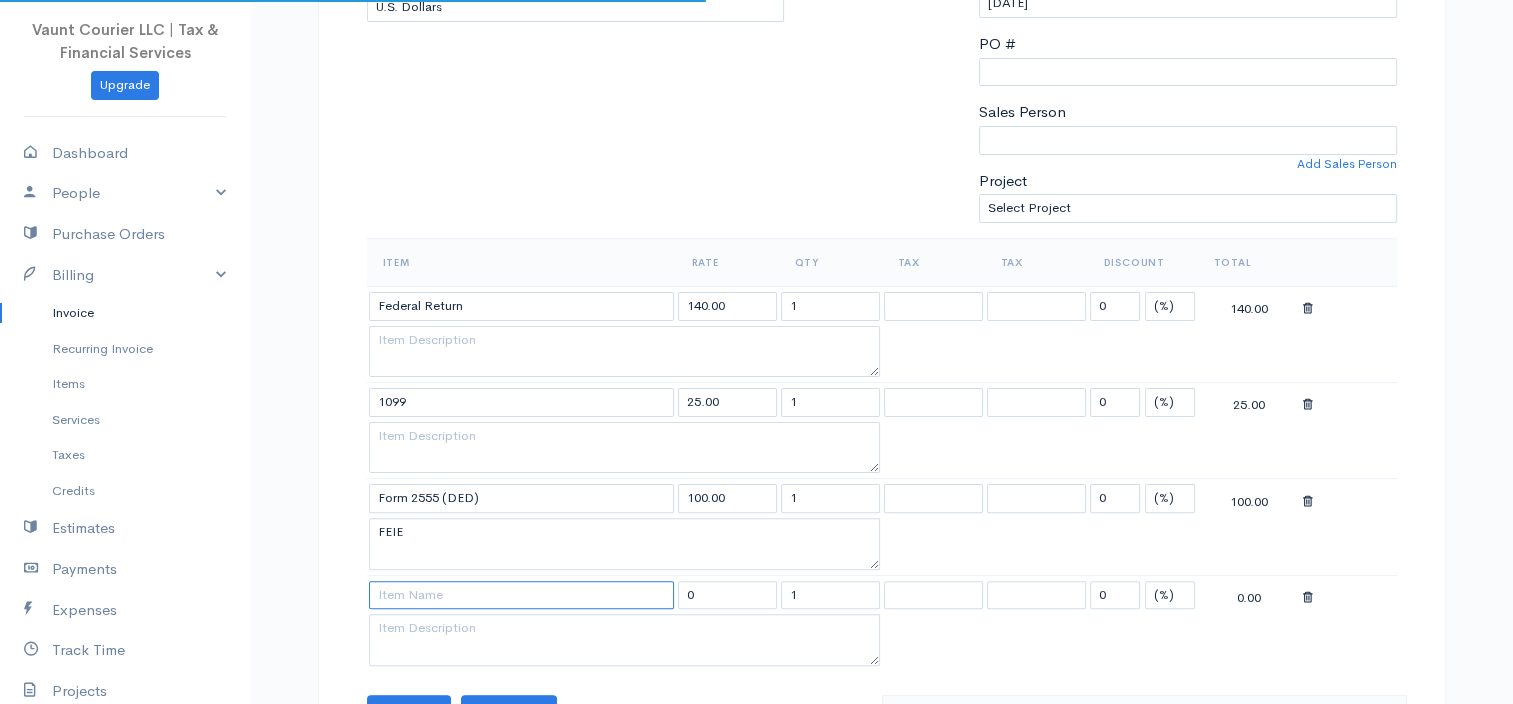 click at bounding box center (521, 595) 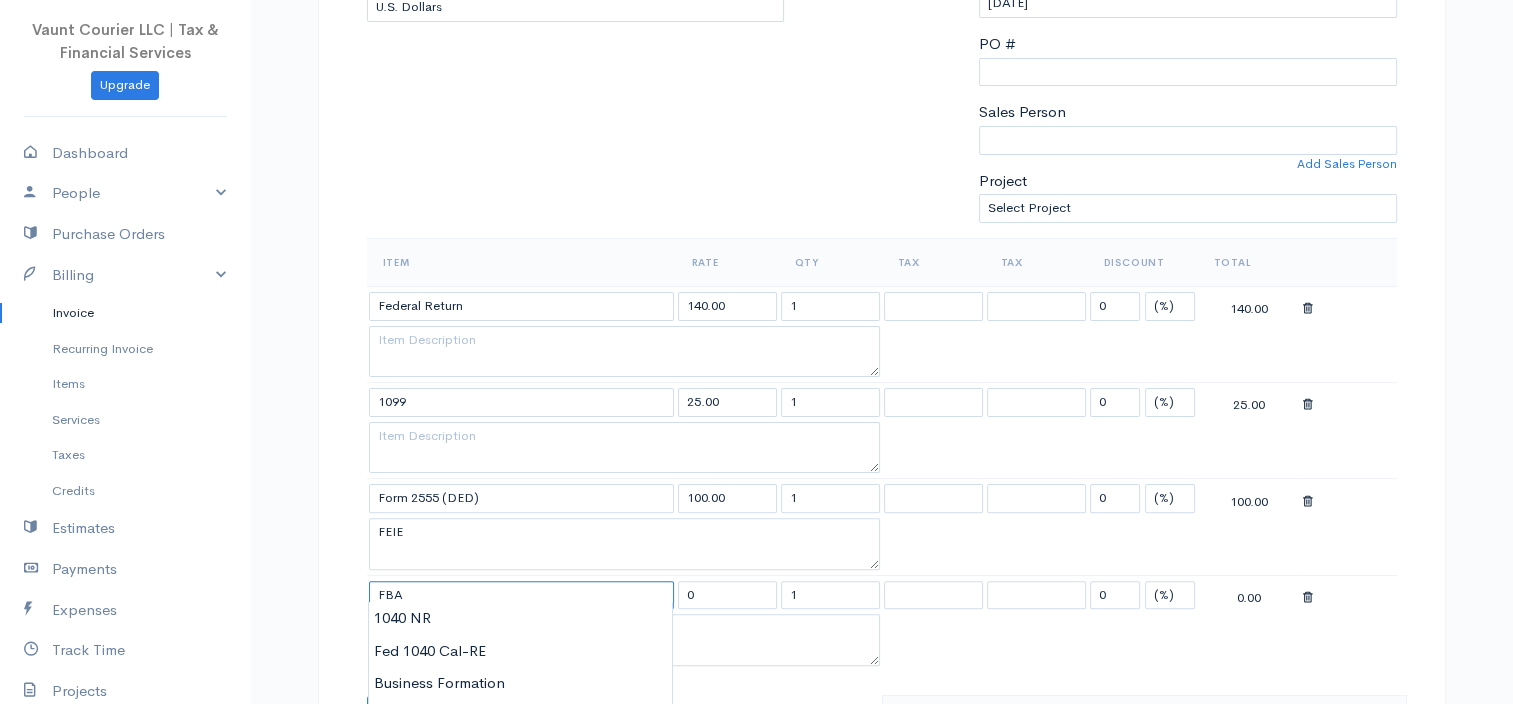 type on "FBAR" 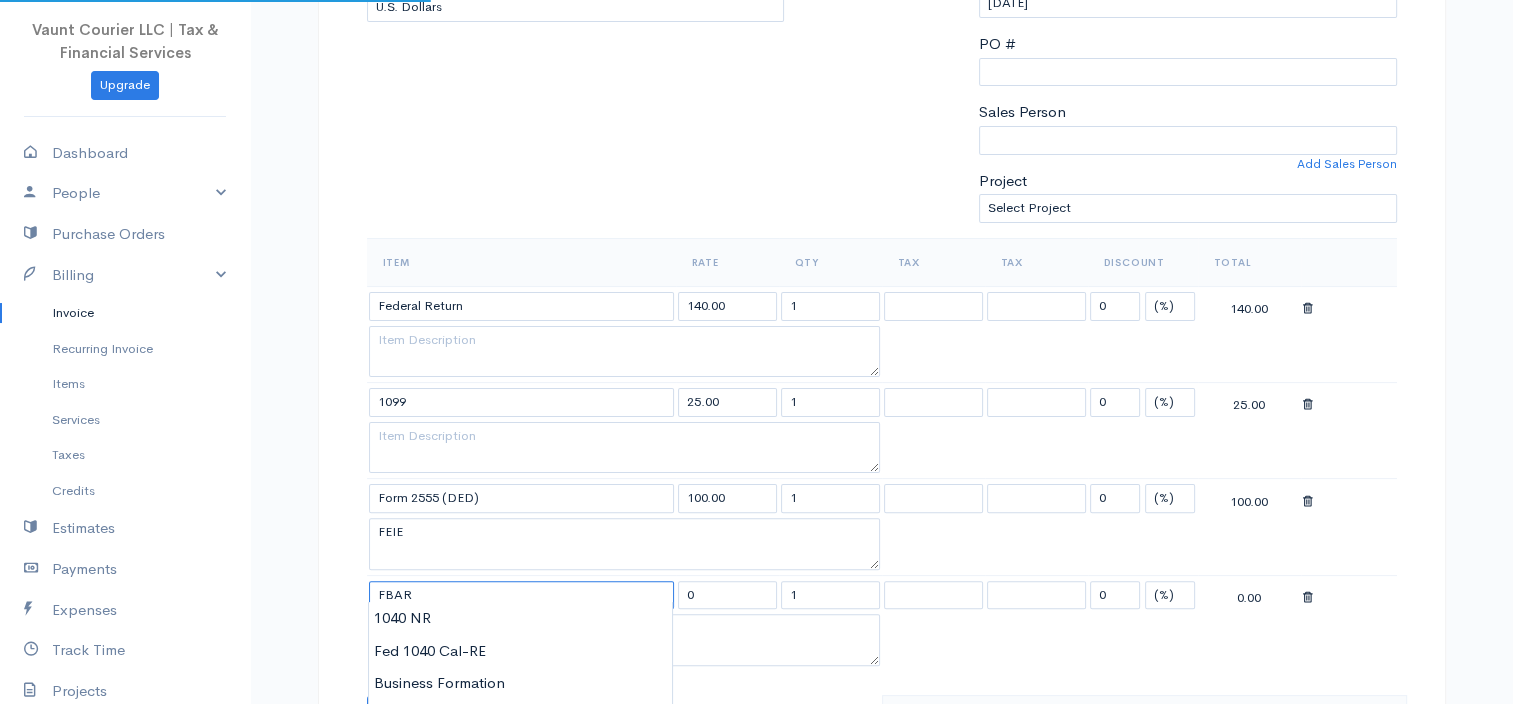 type on "25.00" 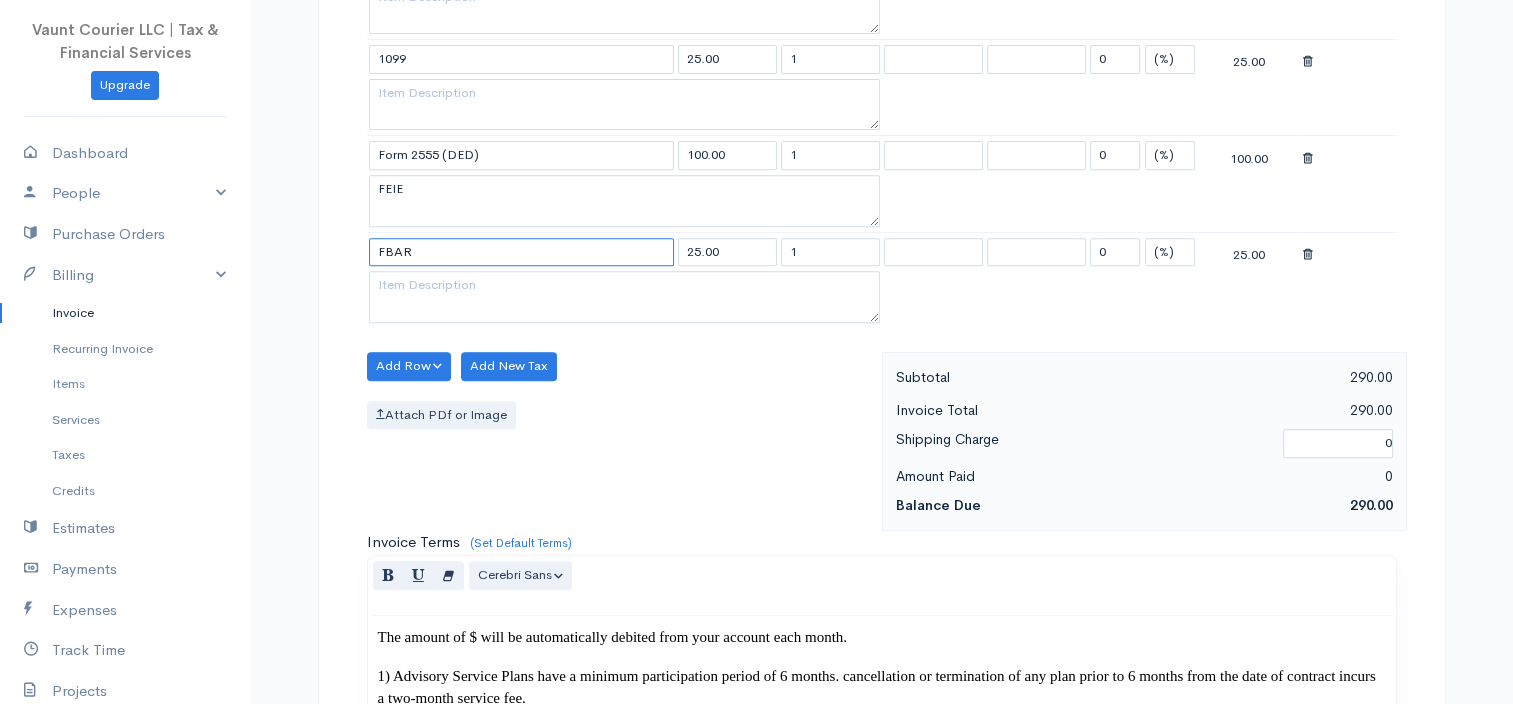 scroll, scrollTop: 872, scrollLeft: 0, axis: vertical 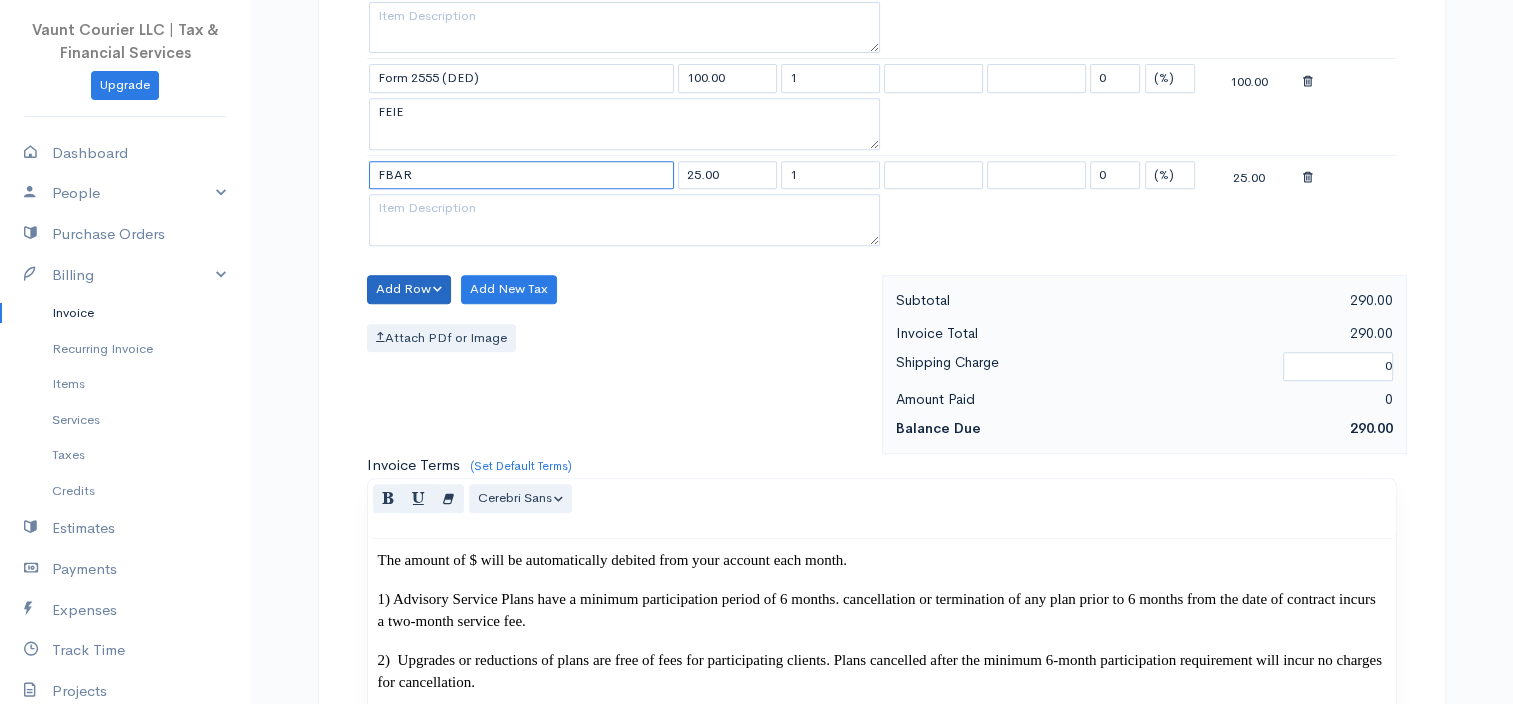 type on "FBAR" 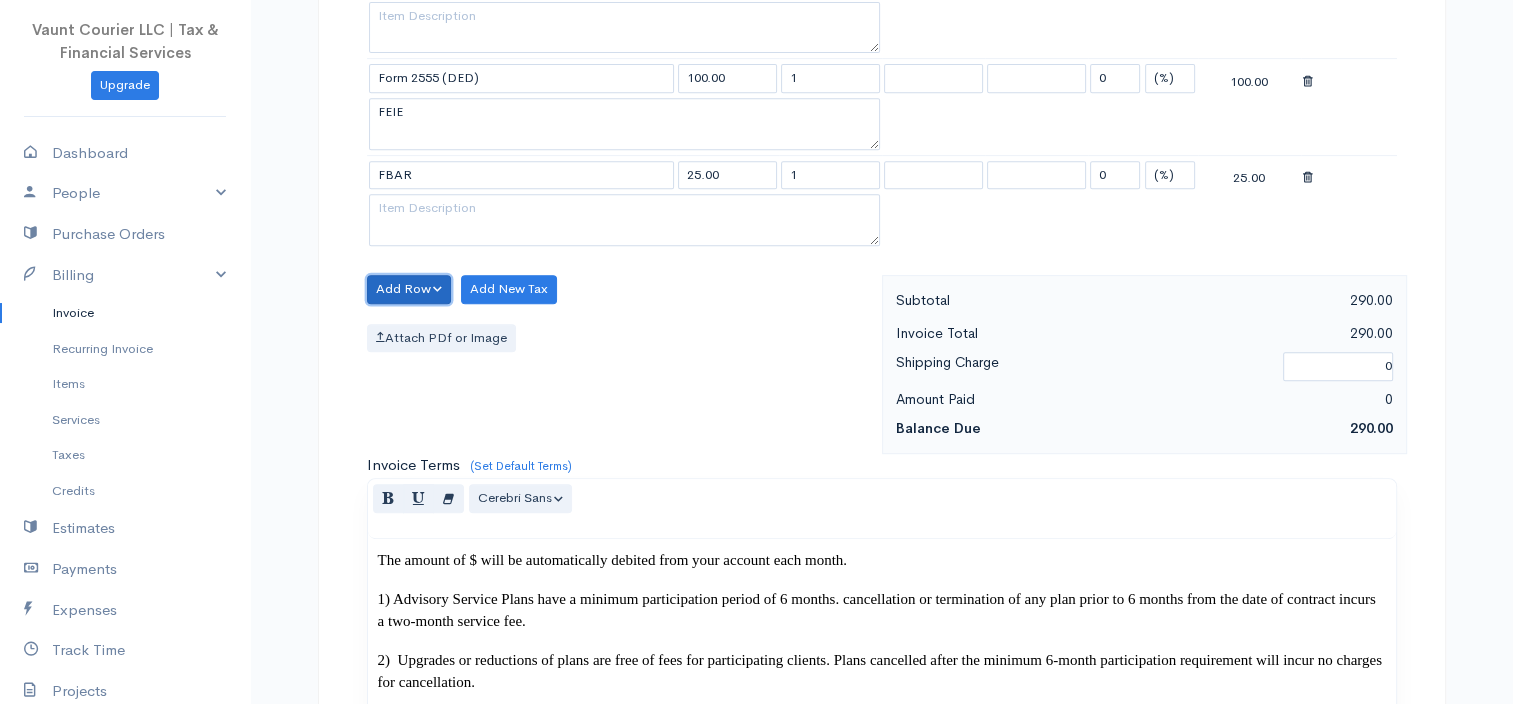 click on "Add Row" at bounding box center (409, 289) 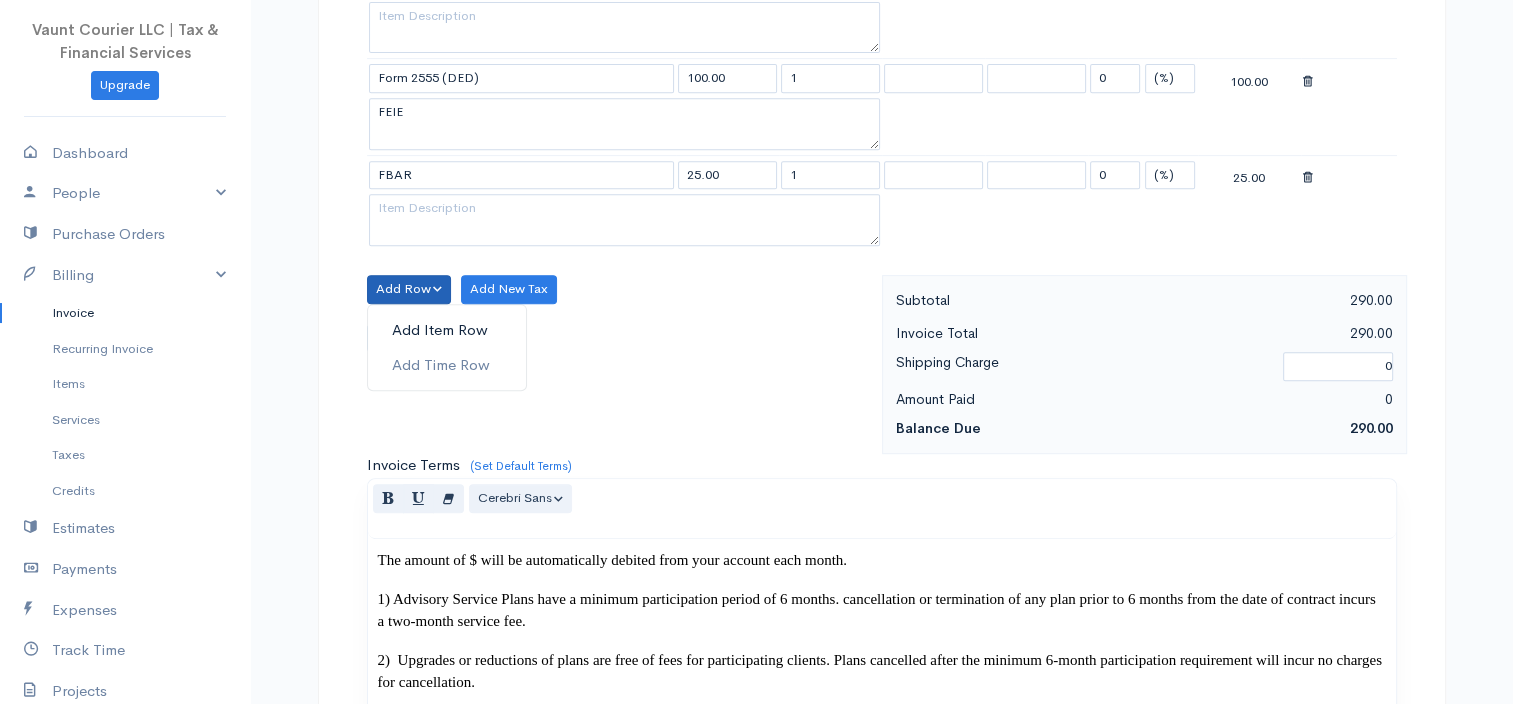 click on "Add Item Row" at bounding box center [447, 330] 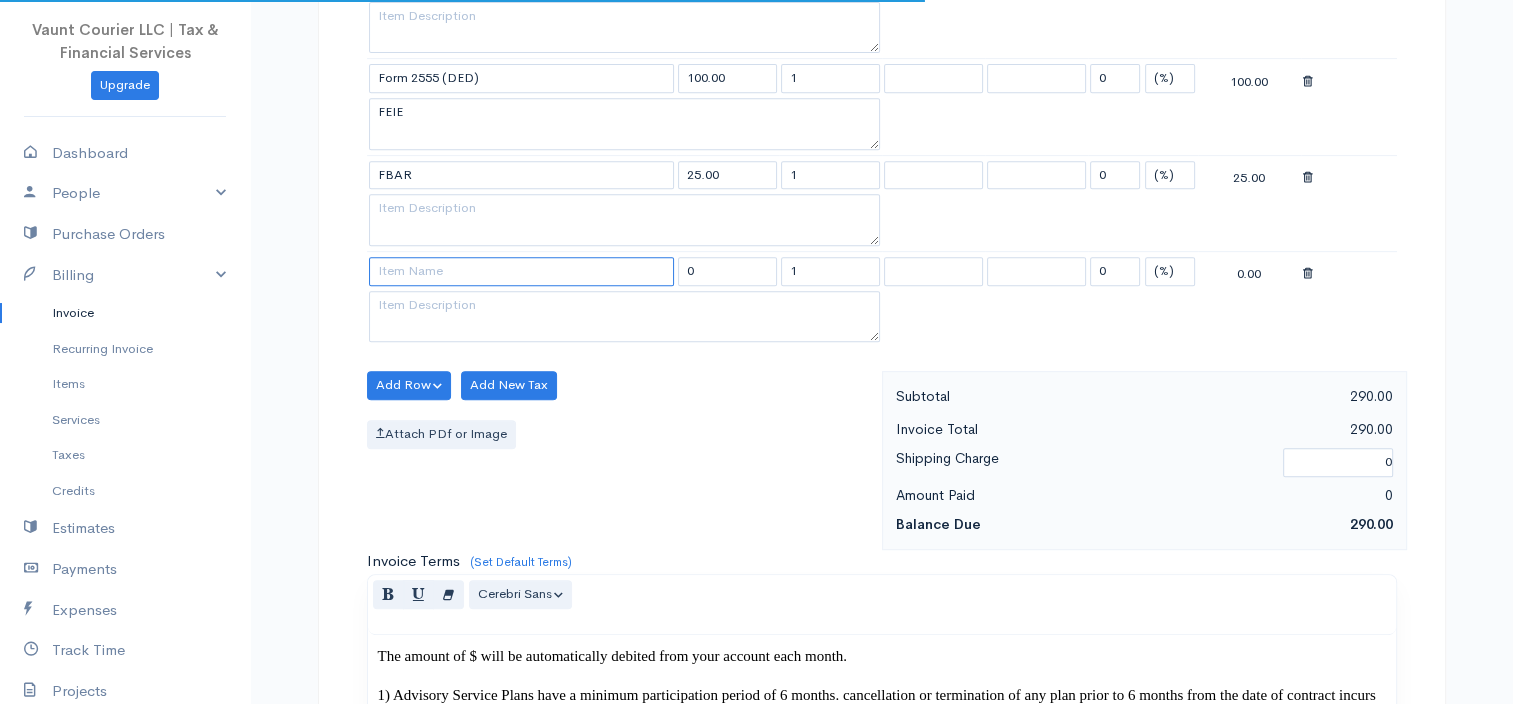 click at bounding box center [521, 271] 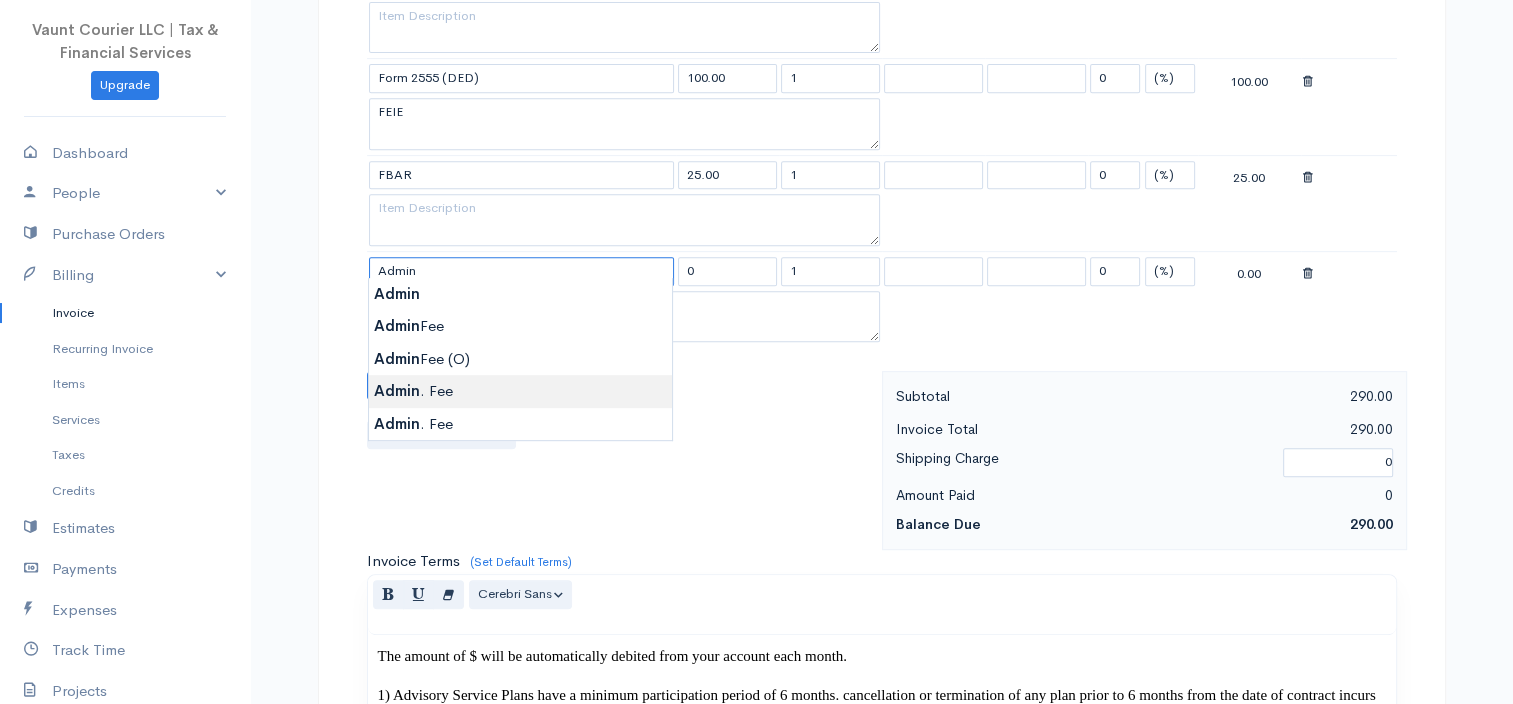 type on "Admin. Fee" 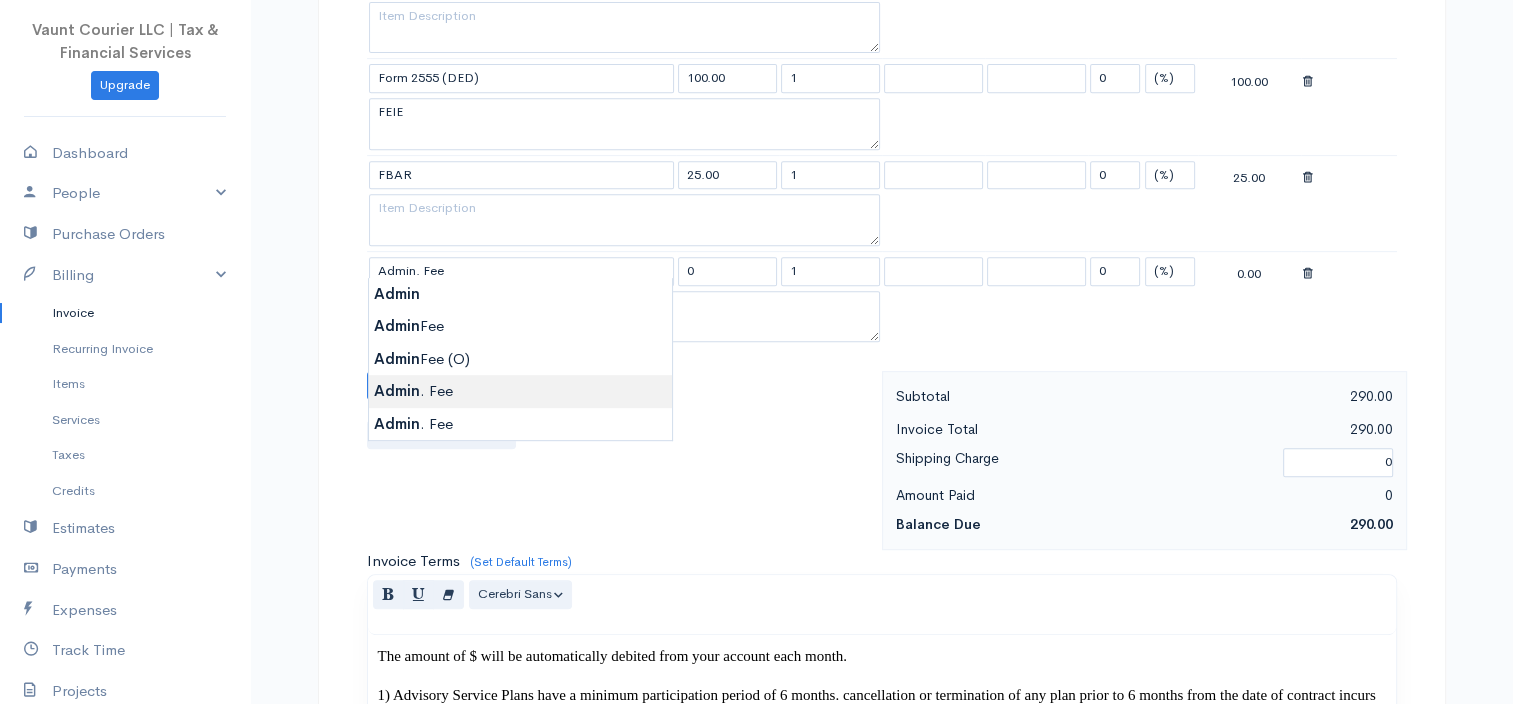 type on "10.00" 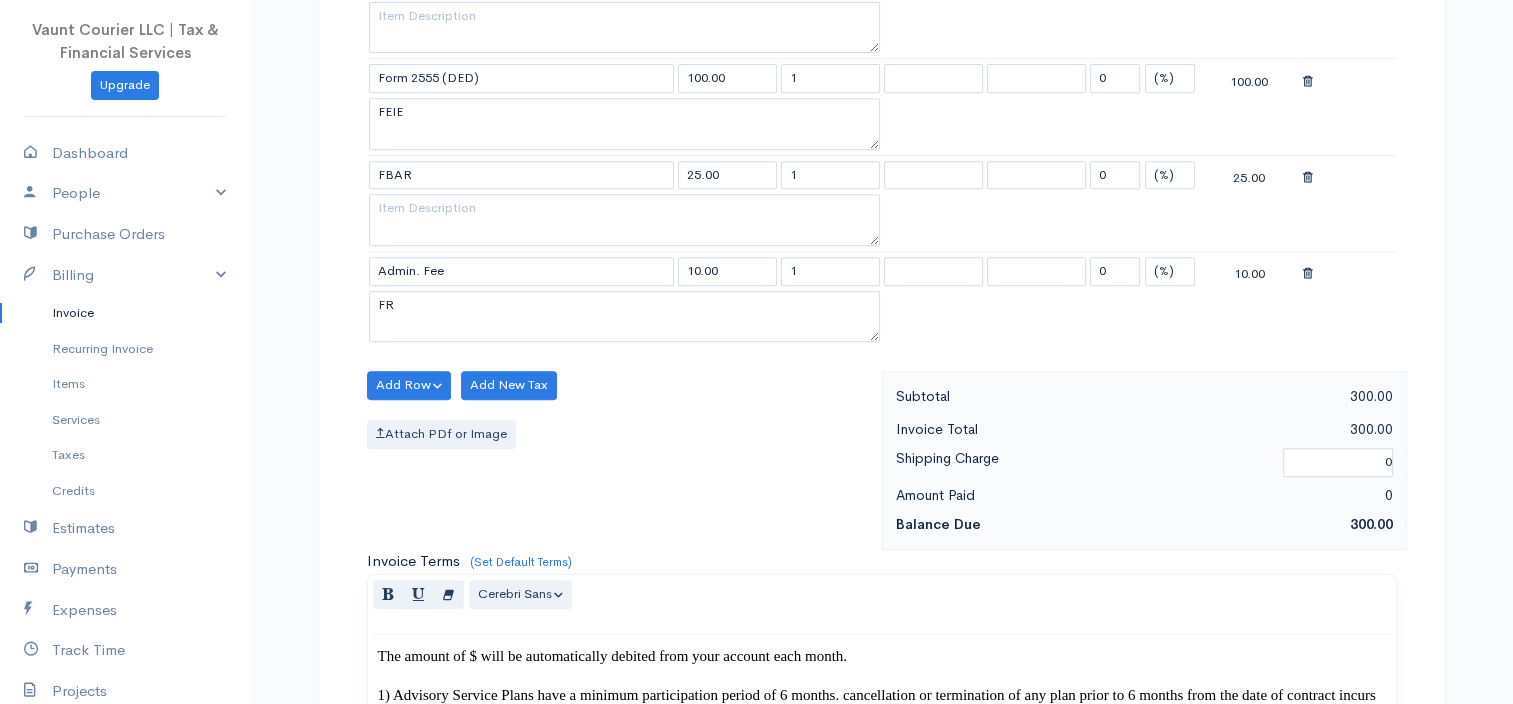 click on "Vaunt Courier LLC | Tax & Financial Services
Upgrade
Dashboard
People
Clients
Vendors
Staff Users
Purchase Orders
Billing
Invoice
Recurring Invoice
Items
Services
Taxes
Credits
Estimates
Payments
Expenses
Track Time
Projects
Reports
Settings
My Organizations
Logout
Help
@CloudBooksApp 2022
Invoice
New Invoice
DRAFT To [PERSON_NAME] [EMAIL_ADDRESS][DOMAIN_NAME] CMR 467 Box 3735 APO AE 09096 [Choose Country] [GEOGRAPHIC_DATA] [GEOGRAPHIC_DATA] [GEOGRAPHIC_DATA] [GEOGRAPHIC_DATA] [GEOGRAPHIC_DATA] [GEOGRAPHIC_DATA] [GEOGRAPHIC_DATA]" at bounding box center [756, 701] 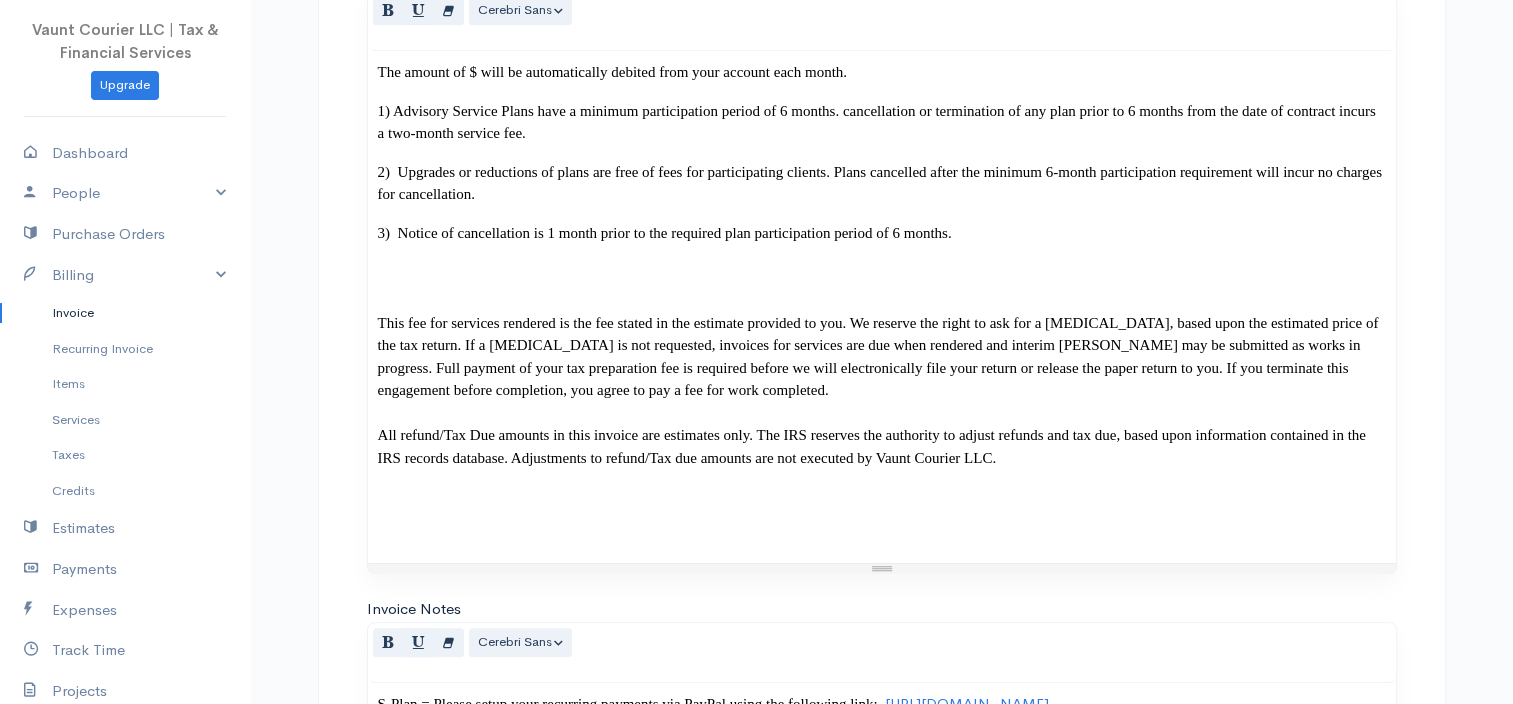 scroll, scrollTop: 1468, scrollLeft: 0, axis: vertical 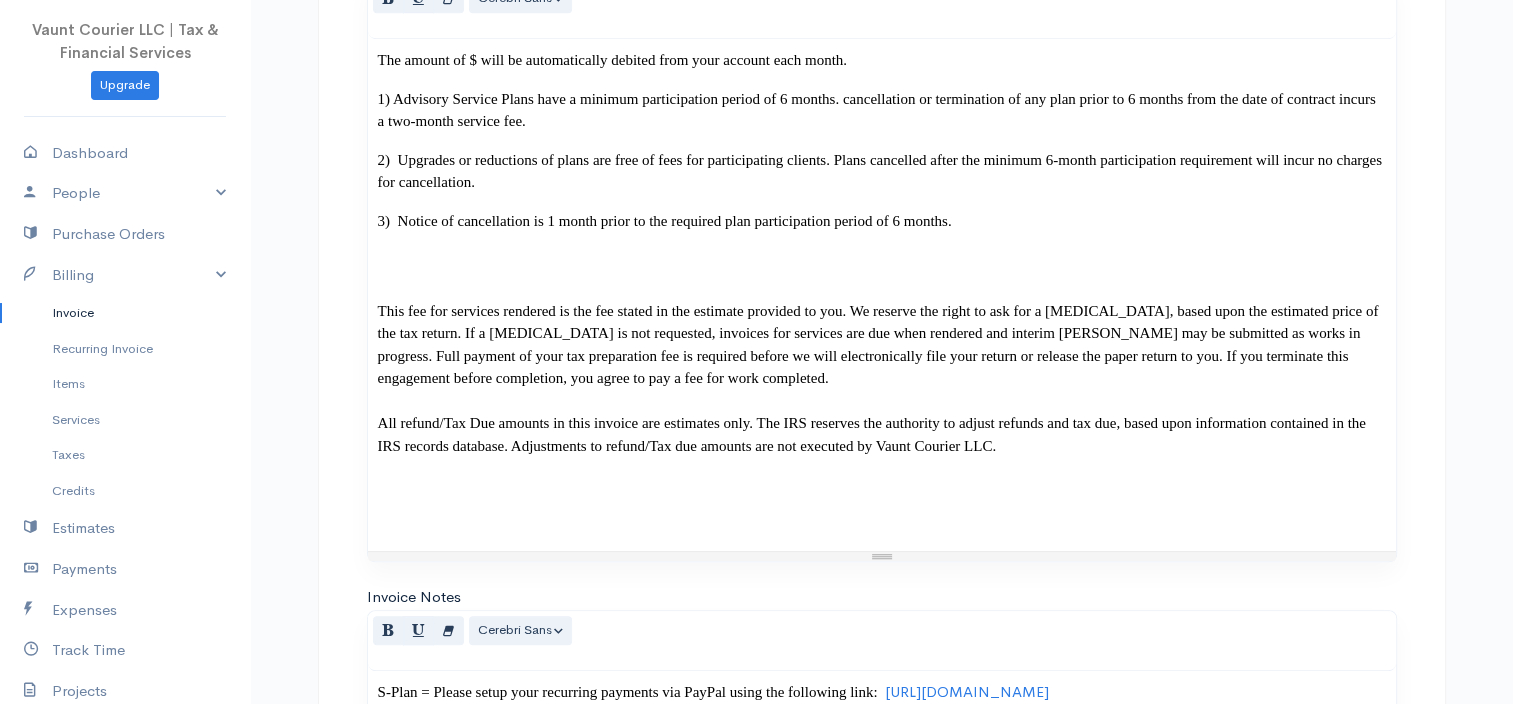 click on "This fee	 for services rendered is the	 fee	 stated	 in	 the	 estimate
provided	to	you.	We	reserve	the	right	to	ask	for	a	[MEDICAL_DATA],	based upon the estimated	price	of	the	tax	return.
If	 a	 [MEDICAL_DATA]	 is	 not	 requested,	 invoices	 for	 services	 are	 due	 when	 rendered	 and	 interim	 [PERSON_NAME]	 may	 be
submitted	 as	 works in progress.	 Full	 payment	 of	 your	 tax	 preparation	 fee	 is	 required	 before	 we	 will
electronically	file	your	return	or	release	the	paper	return	to	you.	If	you	terminate	this	engagement	before
completion,	you	agree	to	pay	a	fee	for	work	completed." at bounding box center [878, 345] 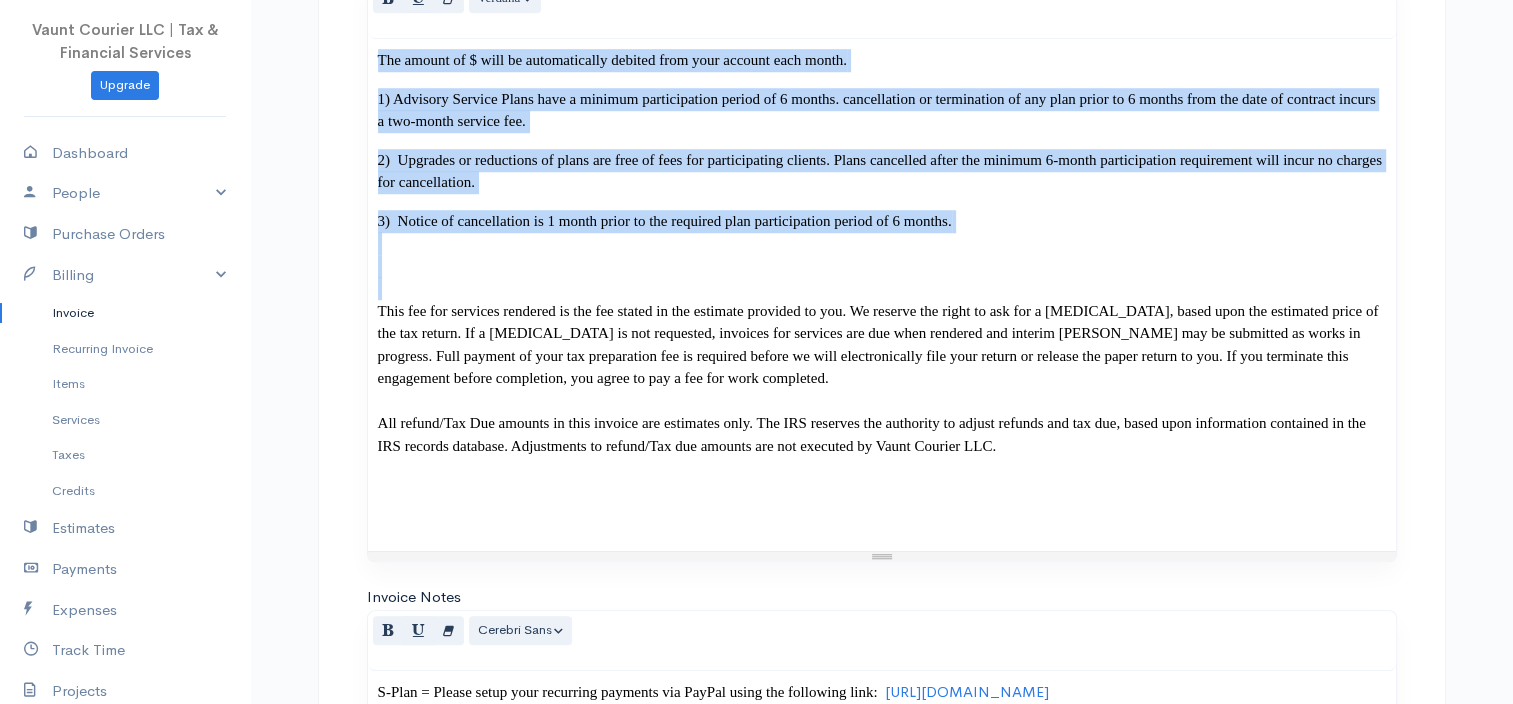 drag, startPoint x: 376, startPoint y: 304, endPoint x: 332, endPoint y: 34, distance: 273.5617 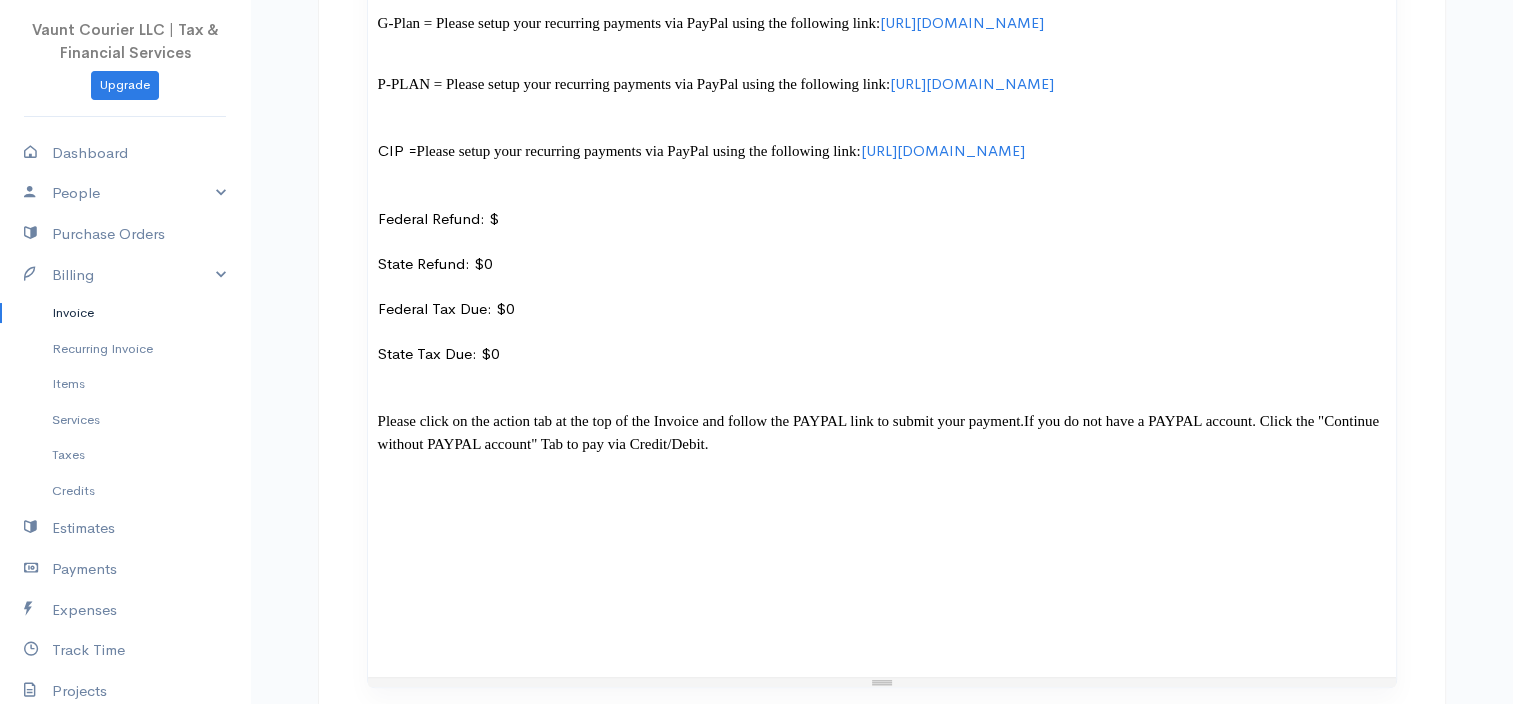 scroll, scrollTop: 1925, scrollLeft: 0, axis: vertical 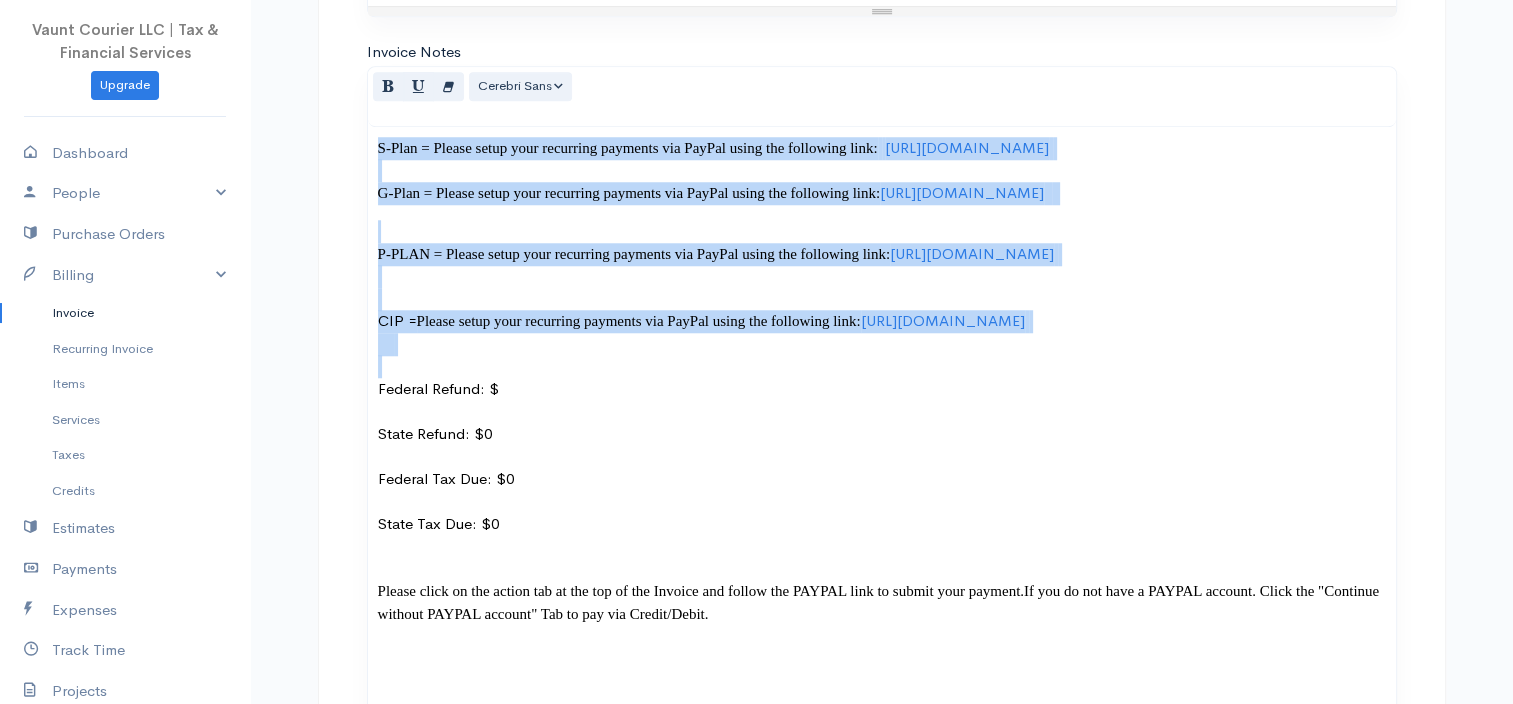 drag, startPoint x: 377, startPoint y: 381, endPoint x: 292, endPoint y: -20, distance: 409.90976 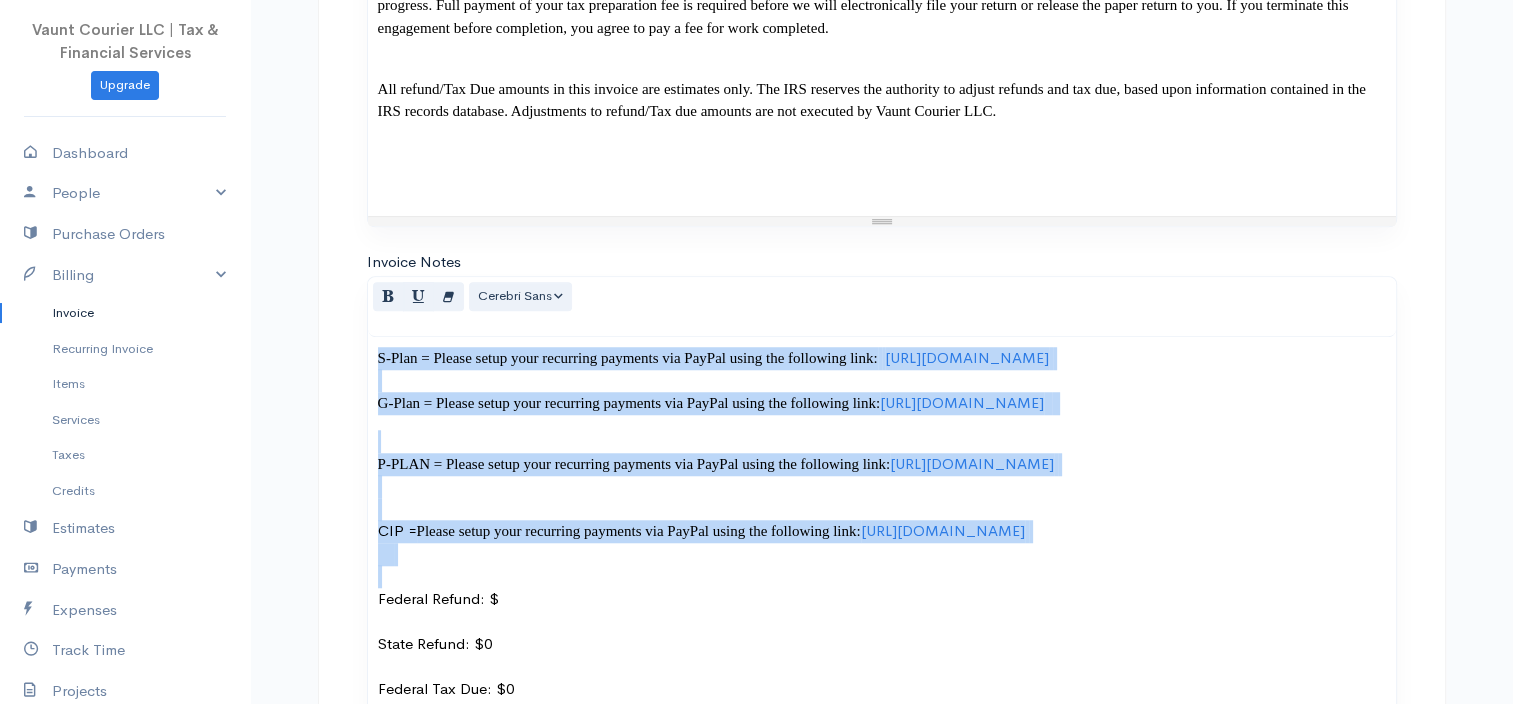 type 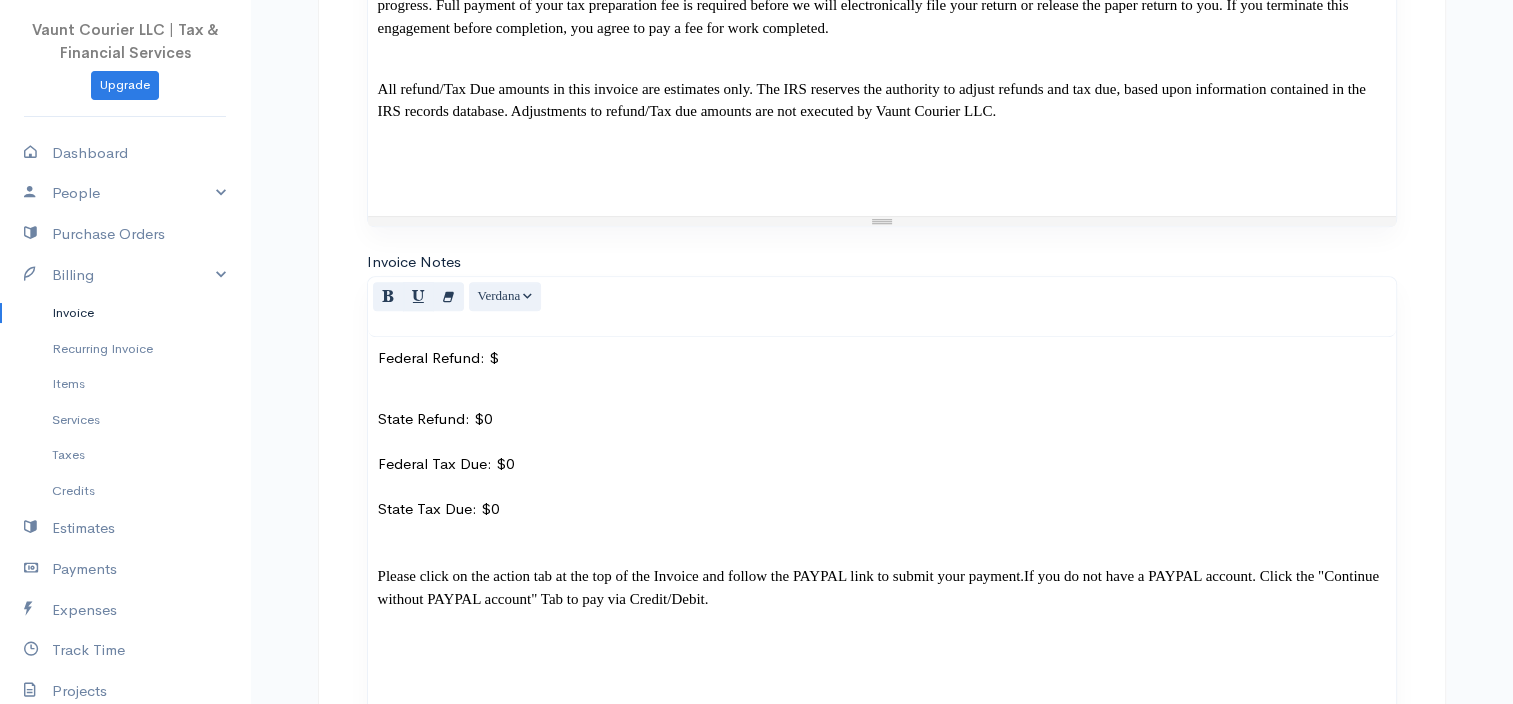 click on "Federal Refund: $ State Refund: $0 Federal Tax Due: $0 State Tax Due: $0 Please click on the action tab at the top of the Invoice and follow the PAYPAL link to submit your payment.  If you do not have a PAYPAL account. Click the "Continue without PAYPAL account" Tab to pay via Credit/Debit." at bounding box center (882, 585) 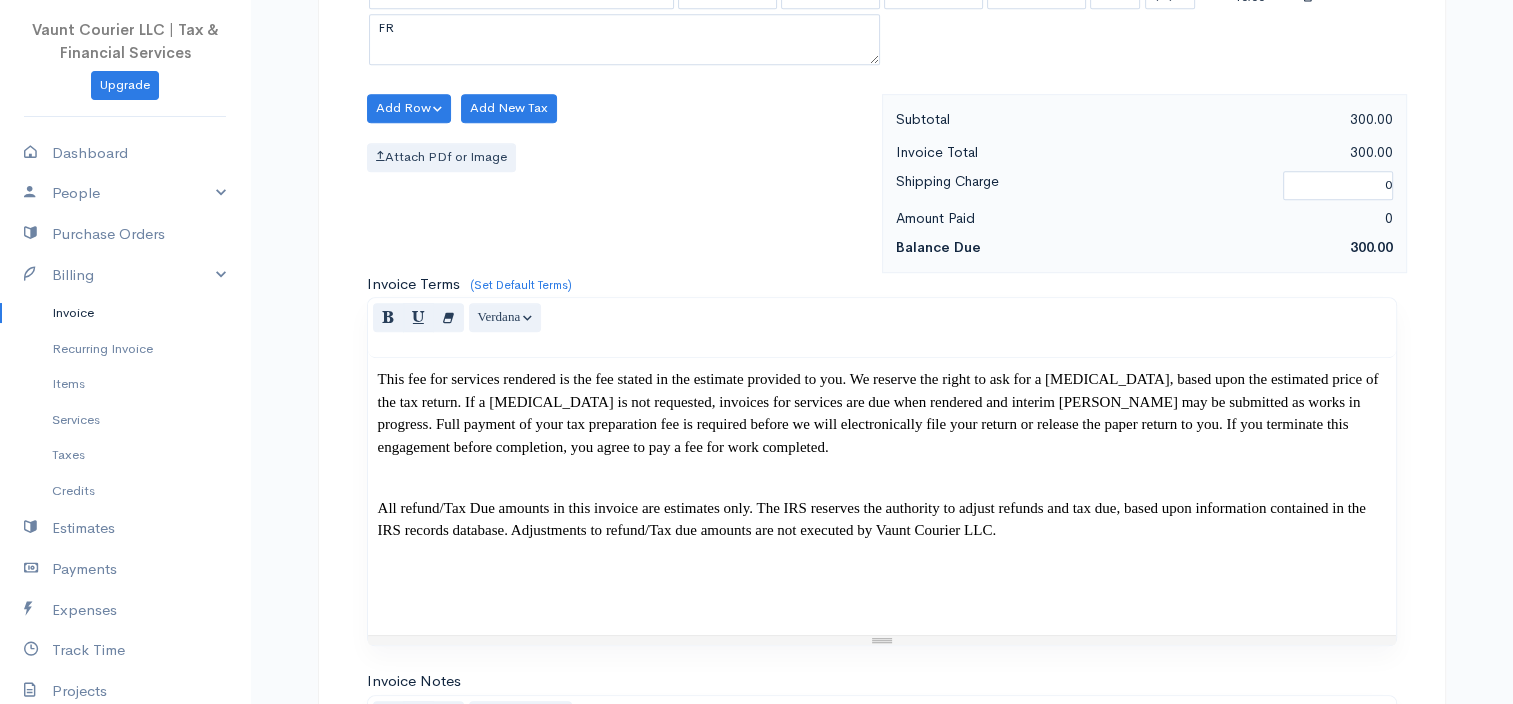 scroll, scrollTop: 2001, scrollLeft: 0, axis: vertical 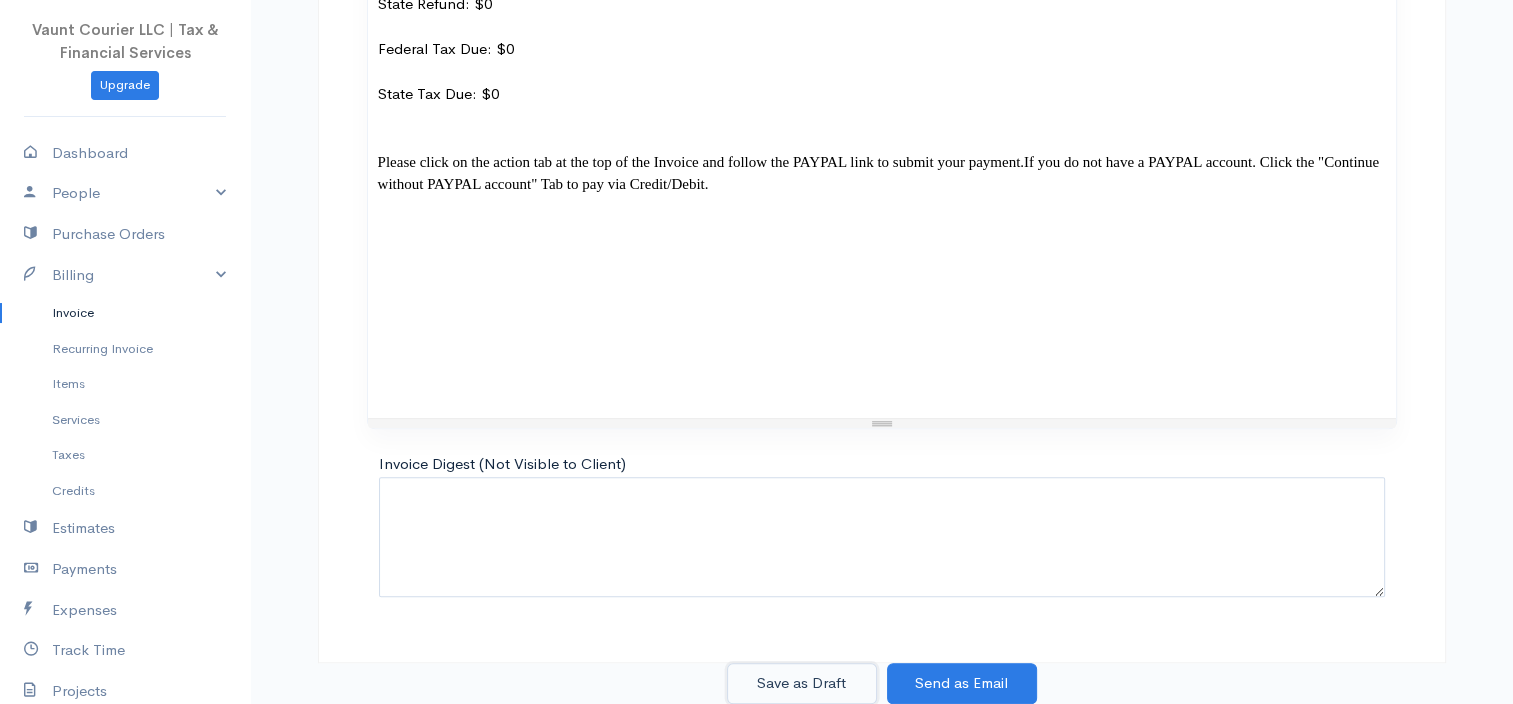 click on "Save as Draft" at bounding box center (802, 683) 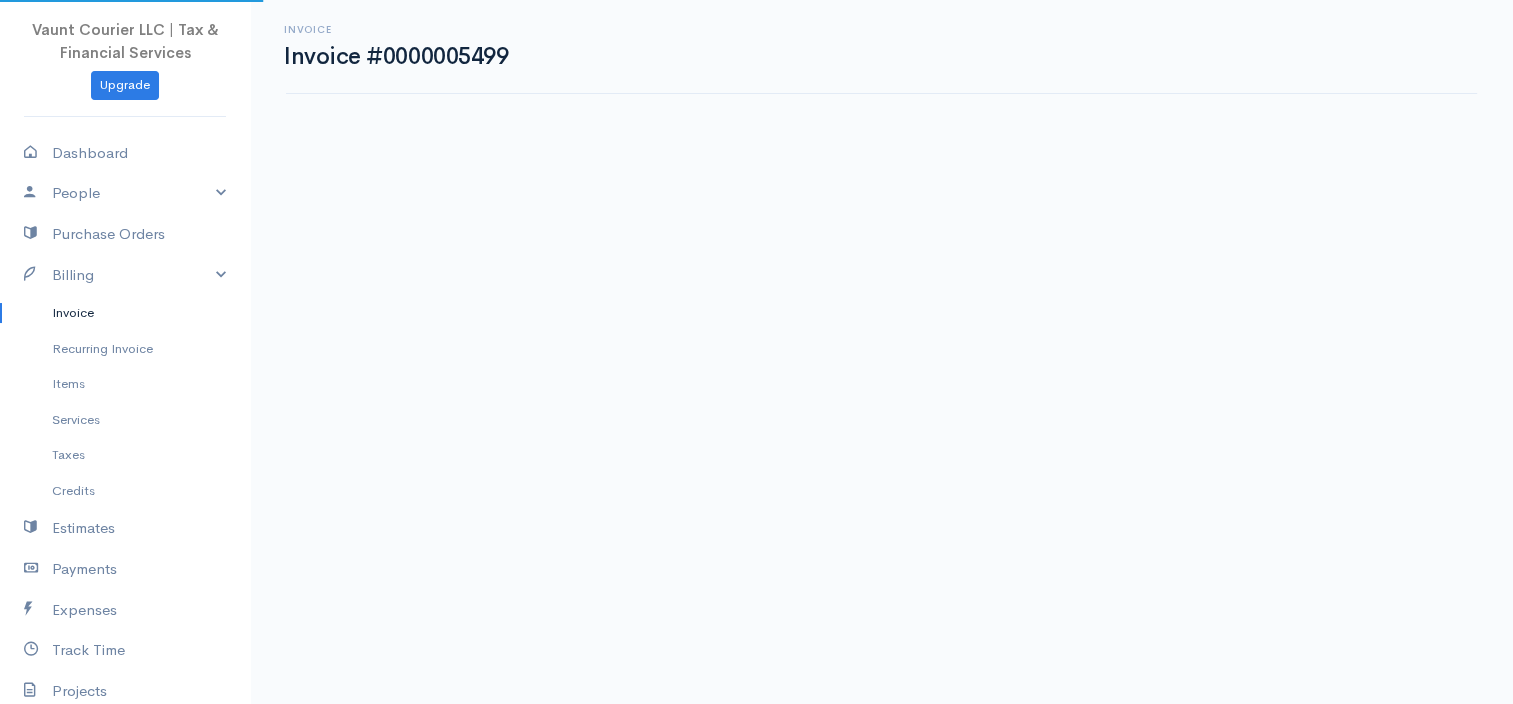 scroll, scrollTop: 0, scrollLeft: 0, axis: both 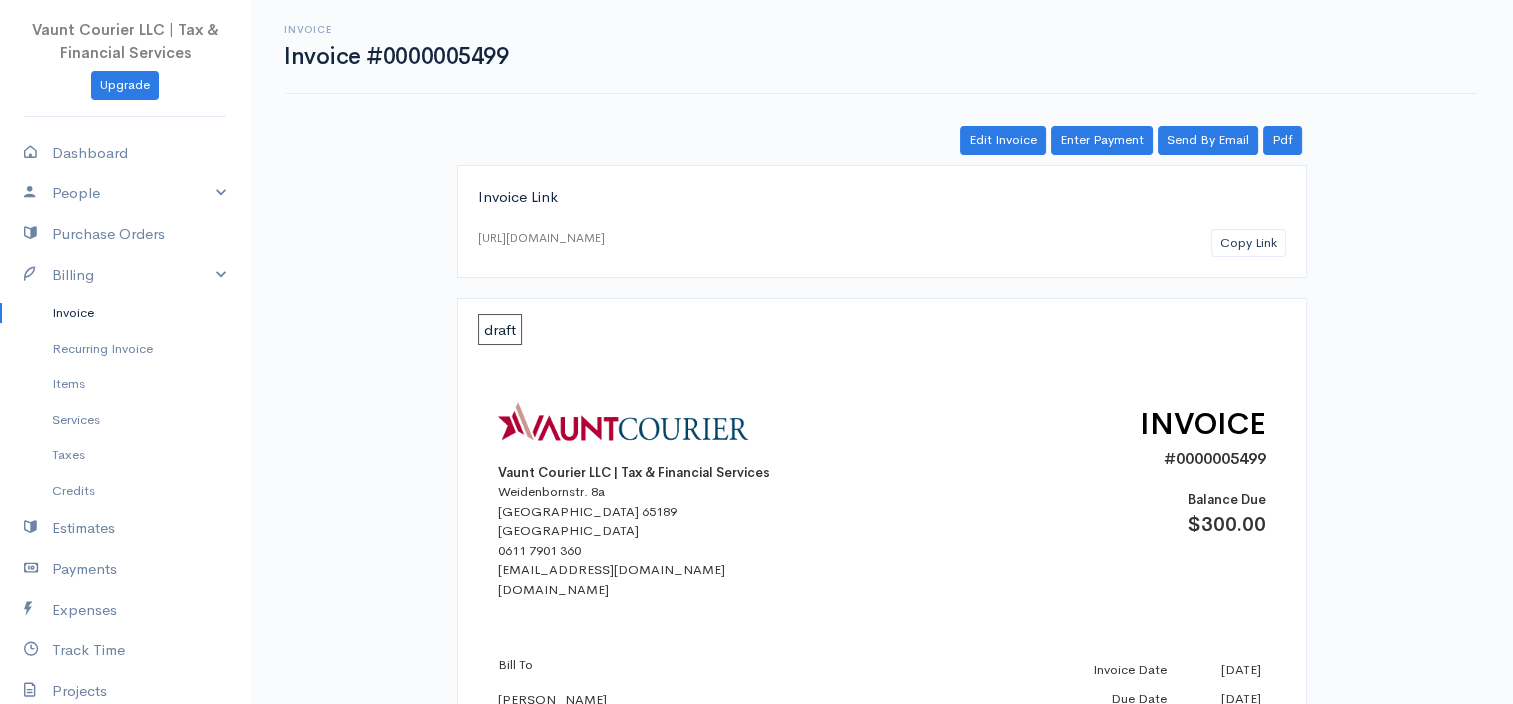 click on "Invoice" at bounding box center [125, 313] 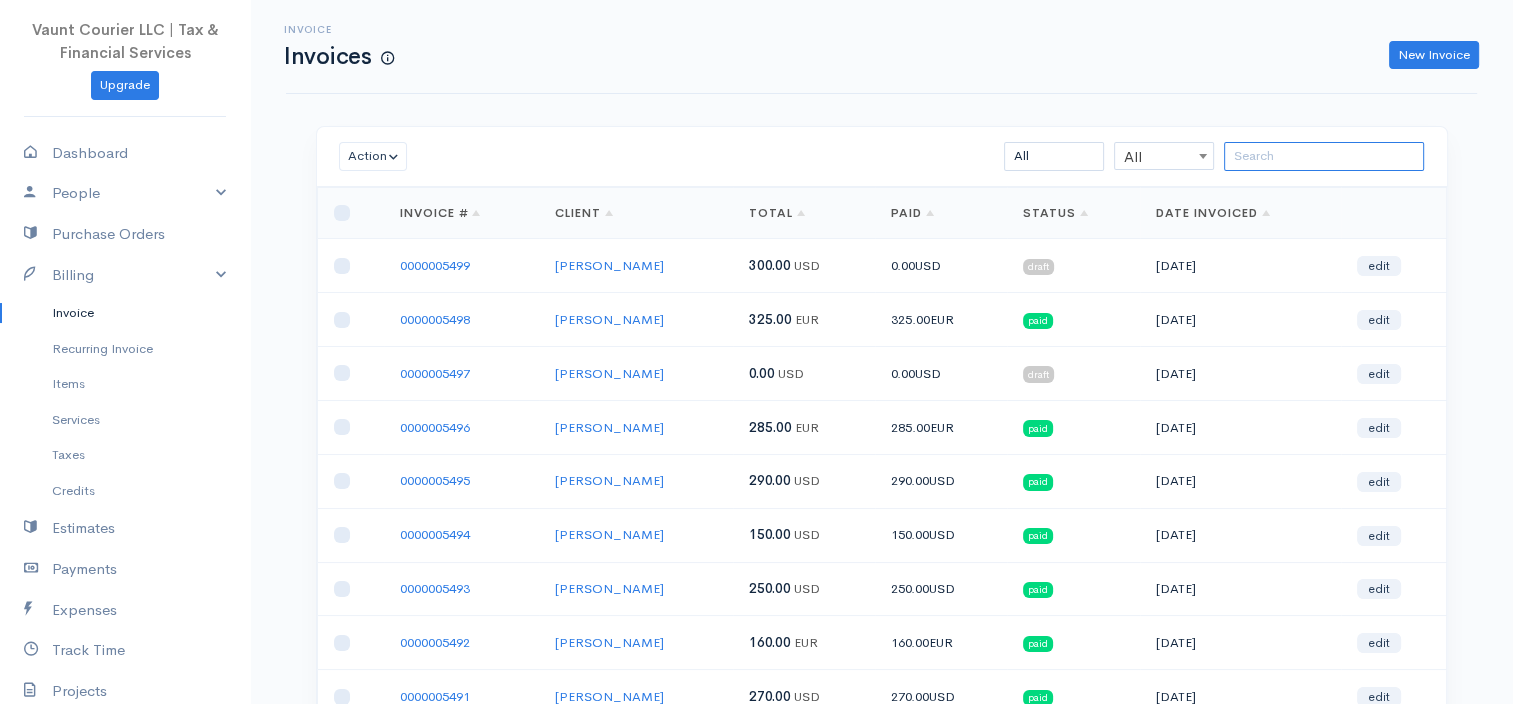click at bounding box center (1324, 156) 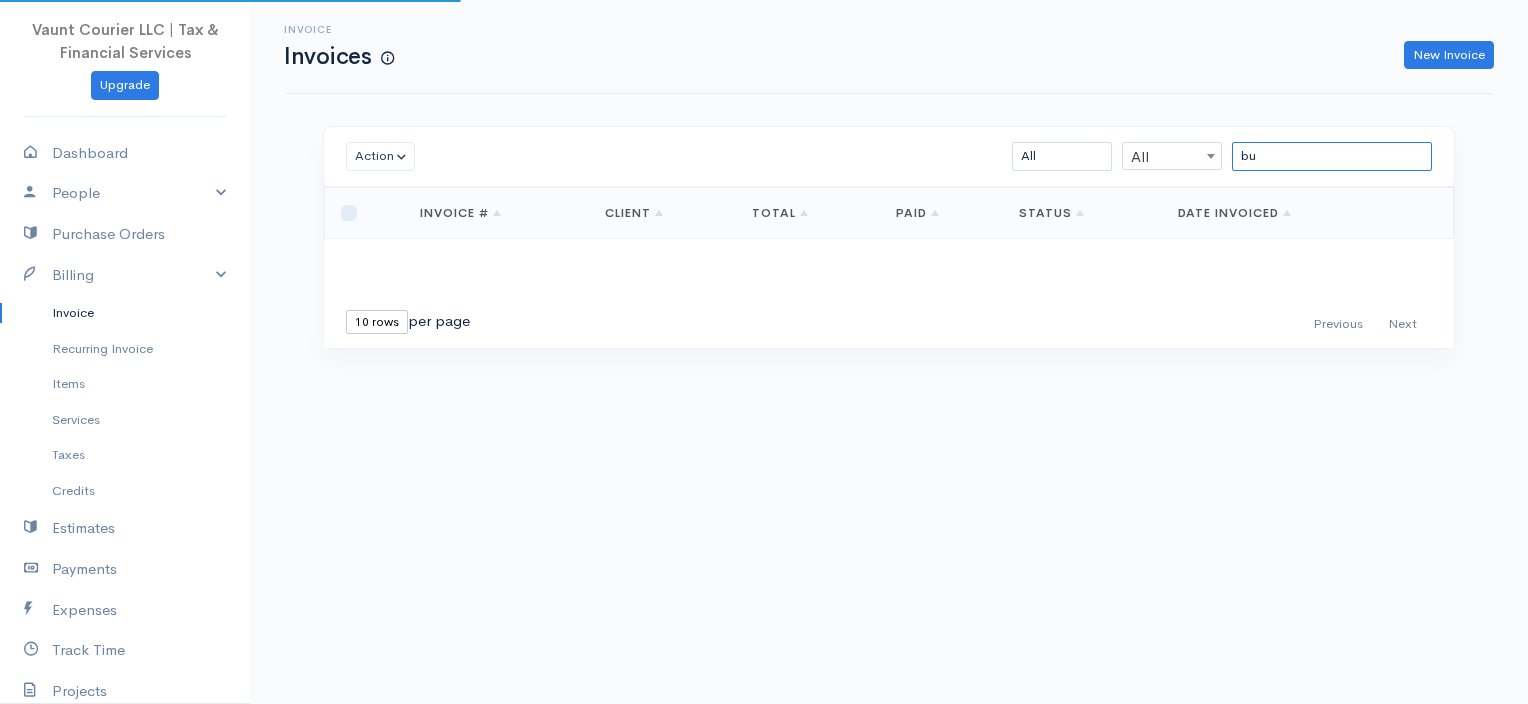 type on "b" 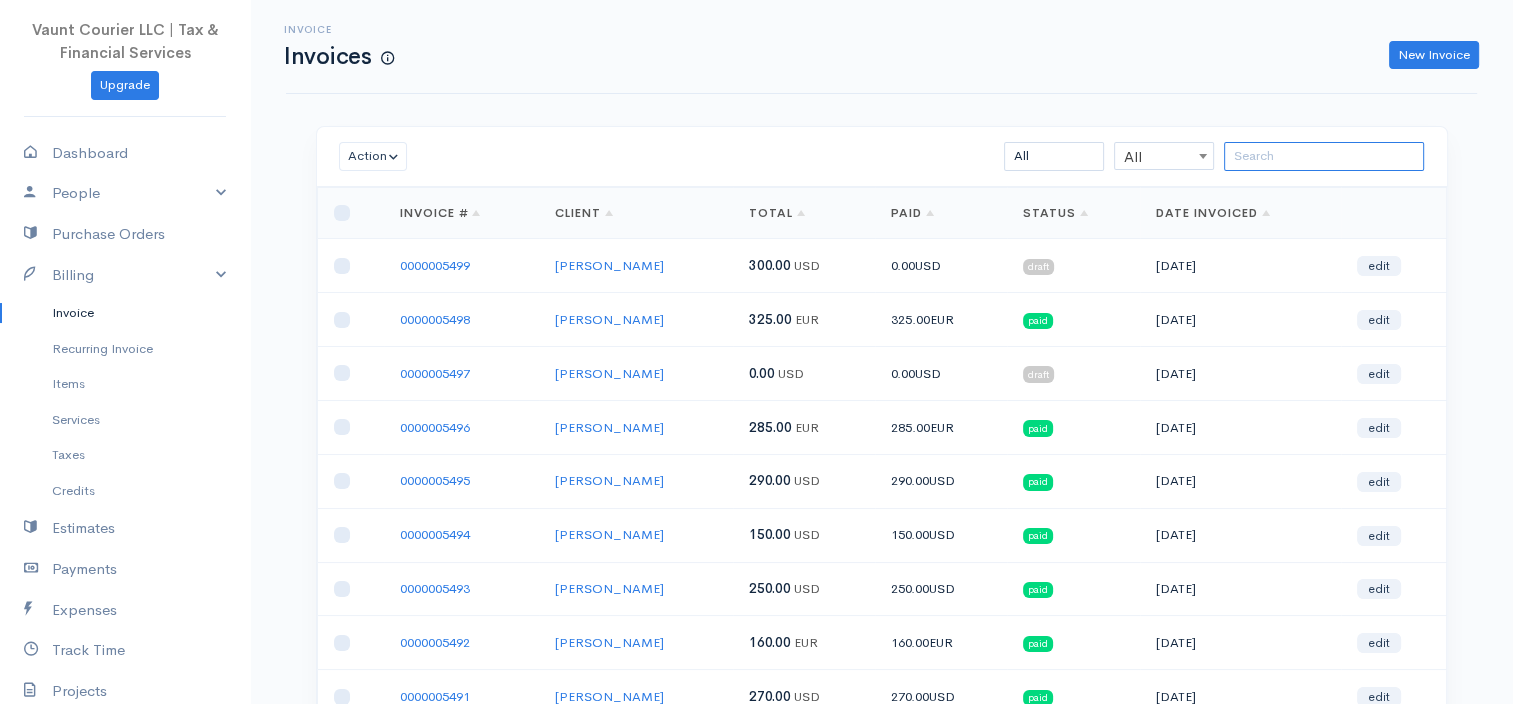 click at bounding box center (1324, 156) 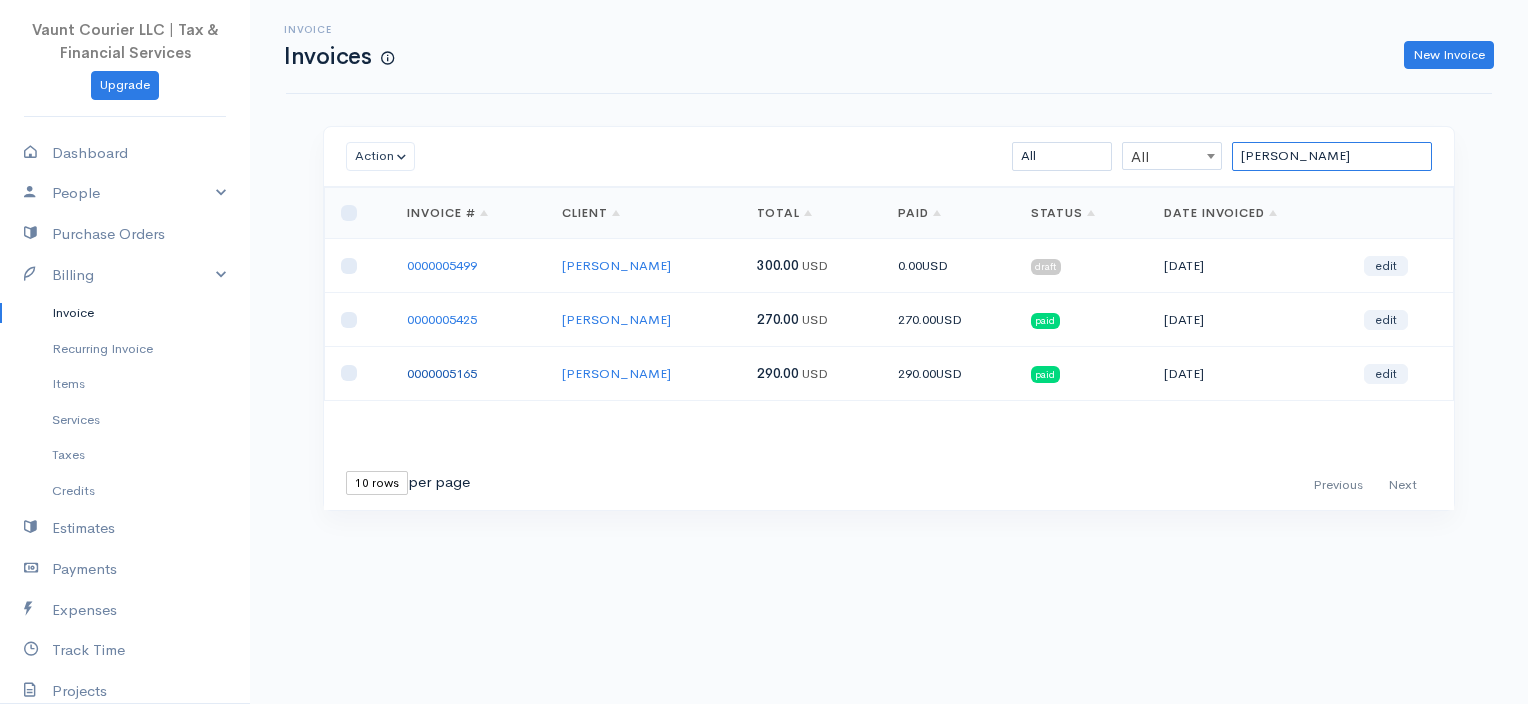 type on "[PERSON_NAME]" 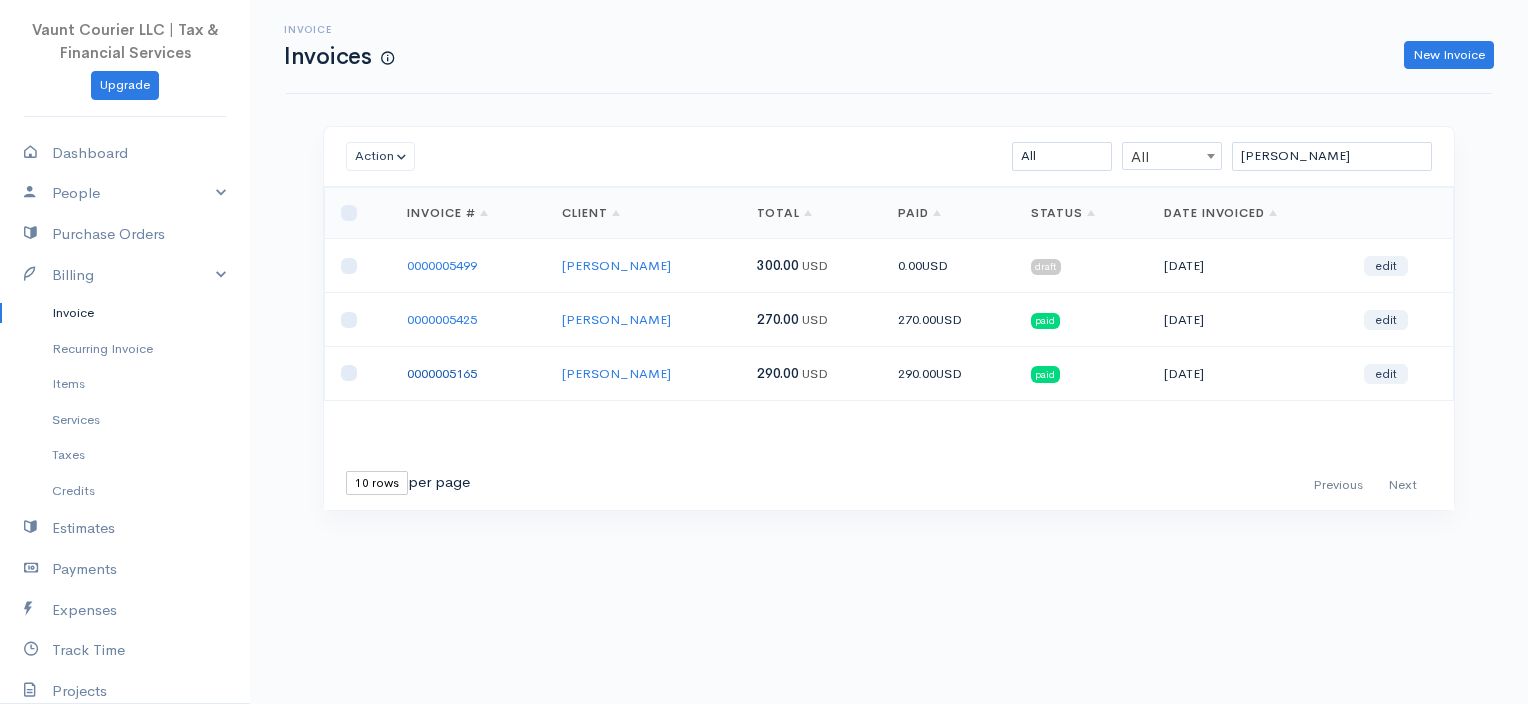 click on "0000005165" at bounding box center [442, 373] 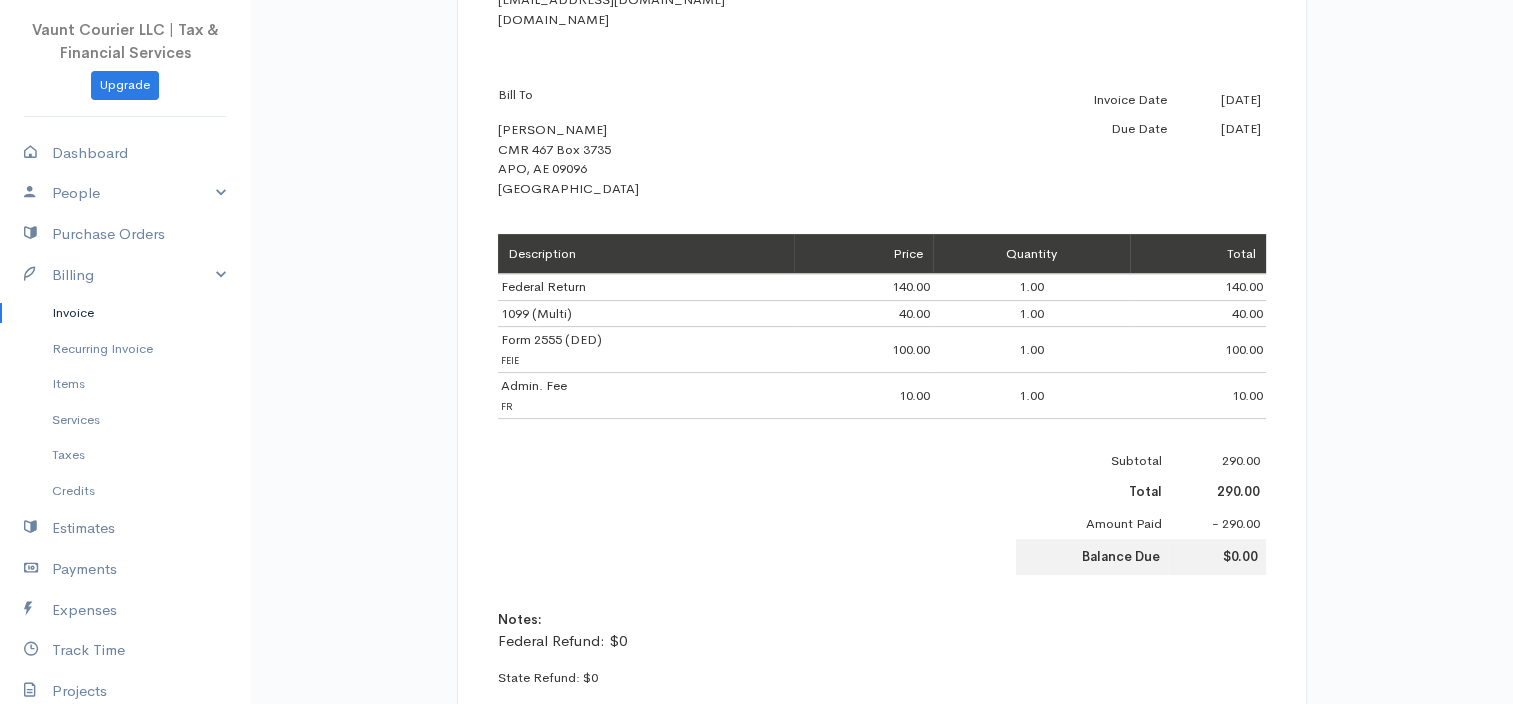 scroll, scrollTop: 576, scrollLeft: 0, axis: vertical 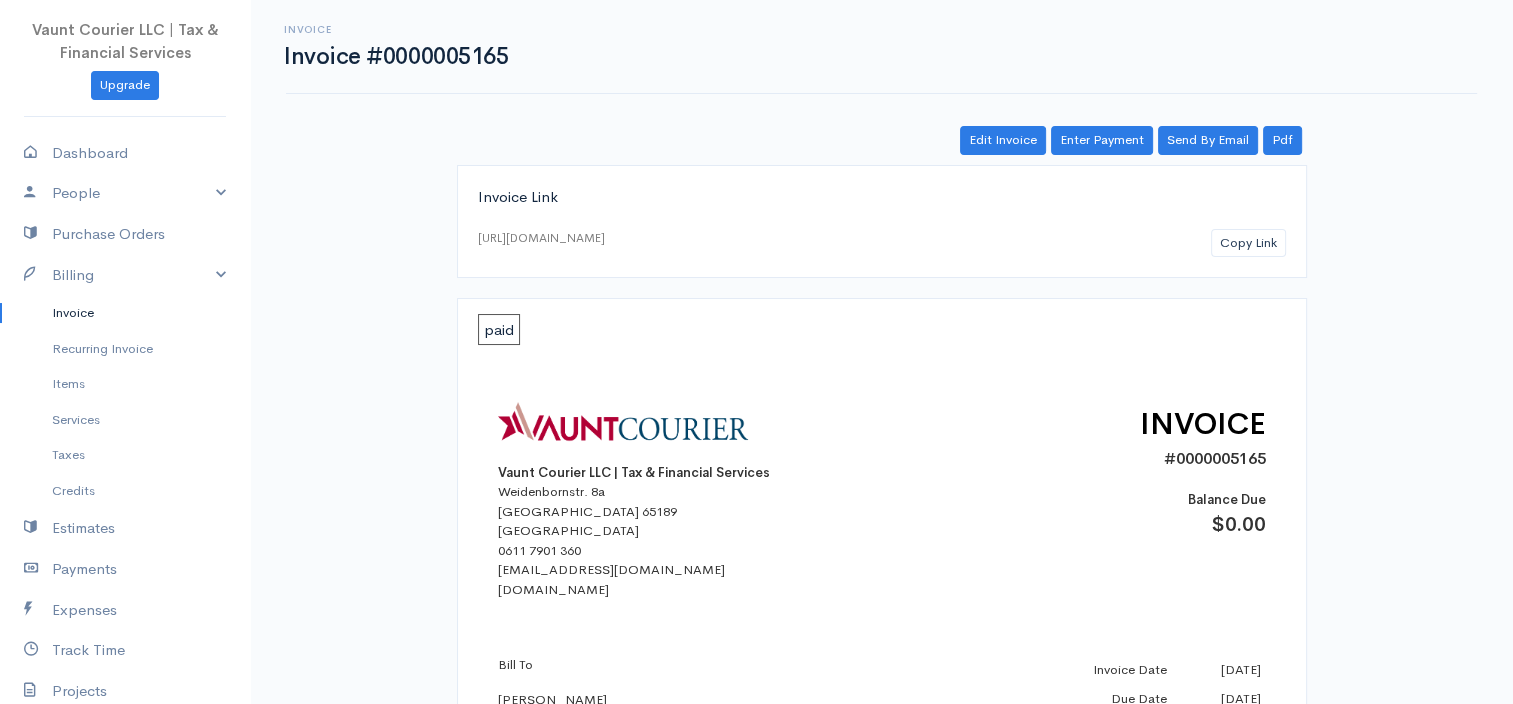 click on "Invoice" at bounding box center [125, 313] 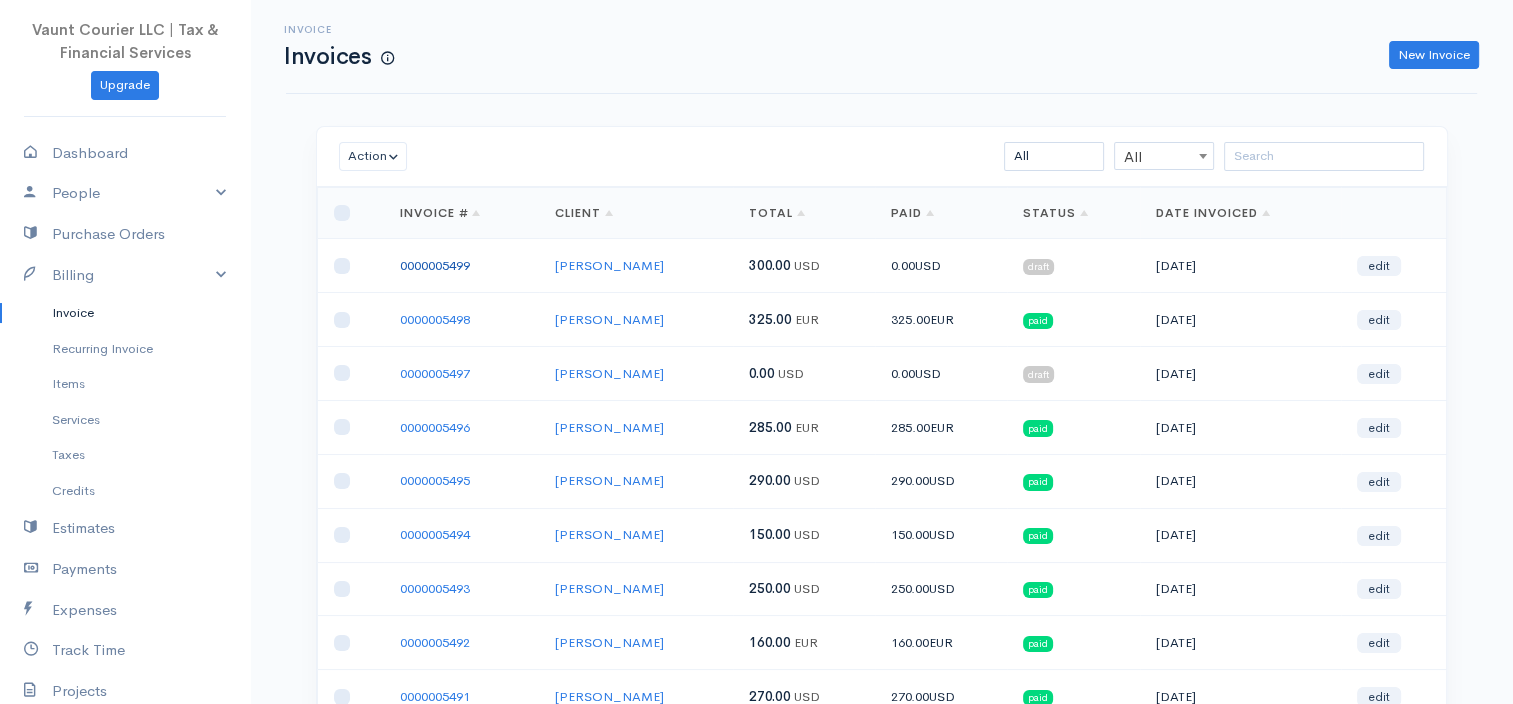 click on "0000005499" at bounding box center (435, 265) 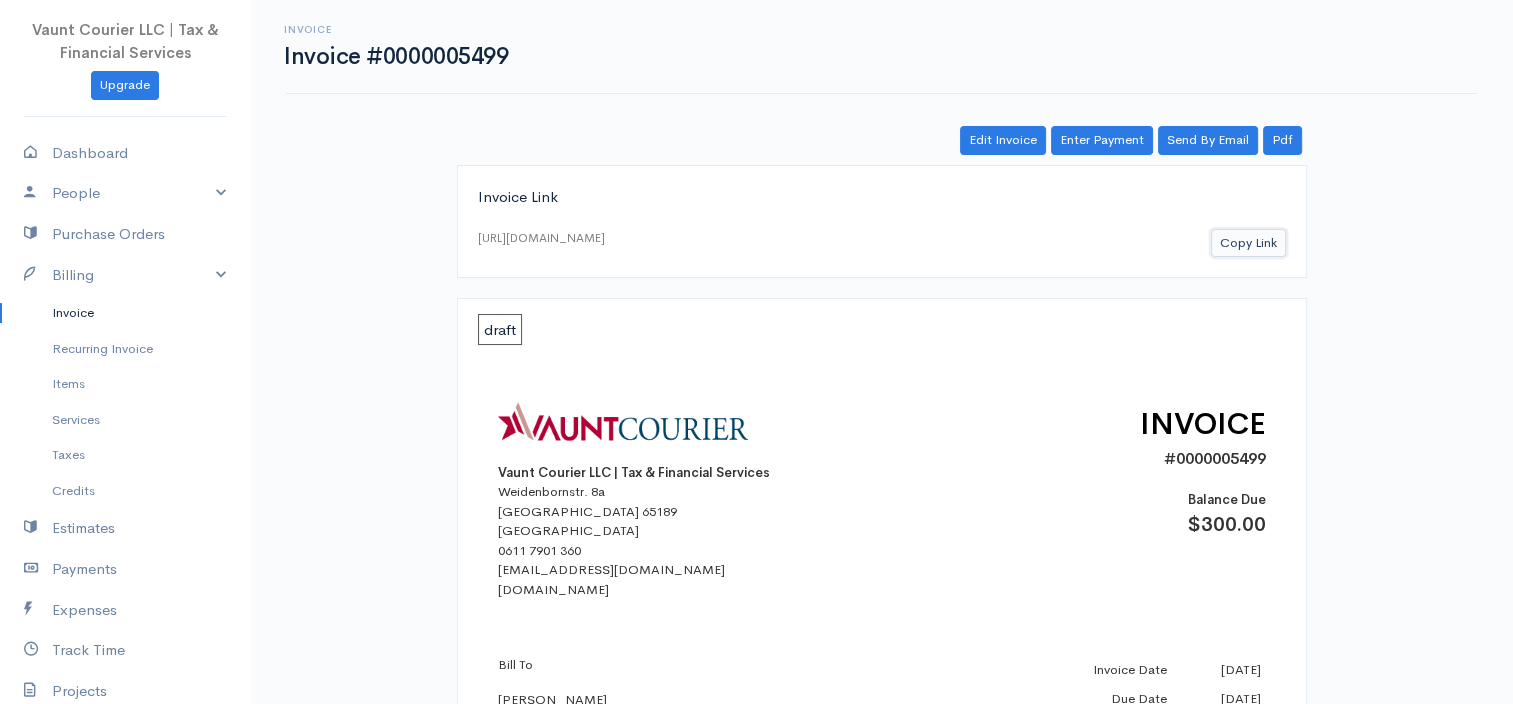 click on "Copy Link" at bounding box center (1248, 243) 